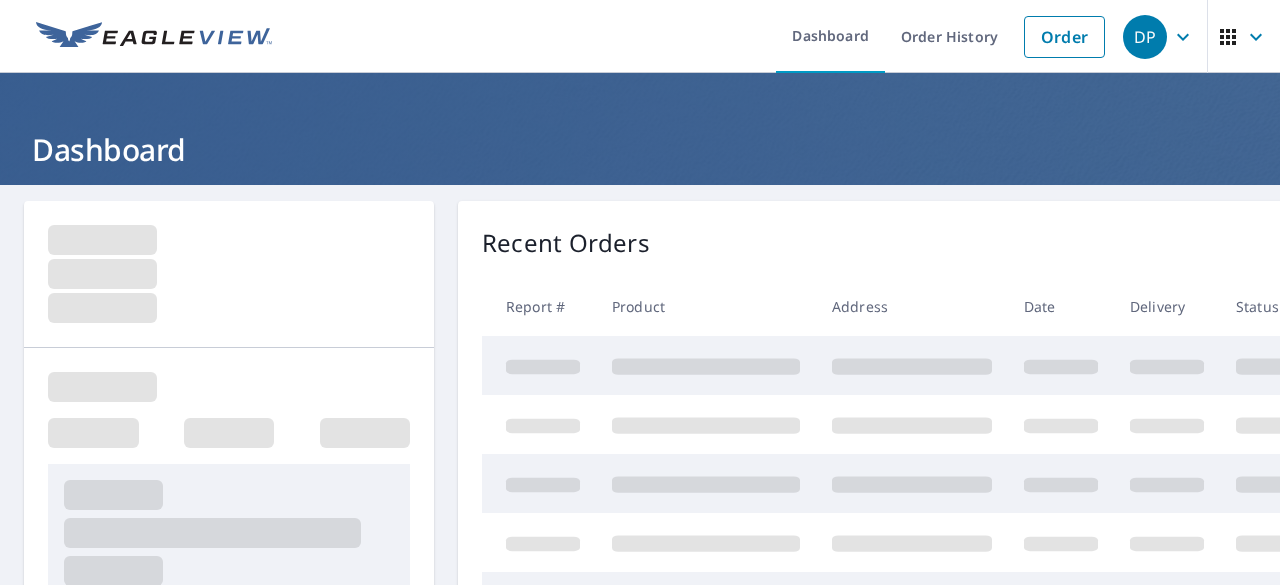 scroll, scrollTop: 0, scrollLeft: 0, axis: both 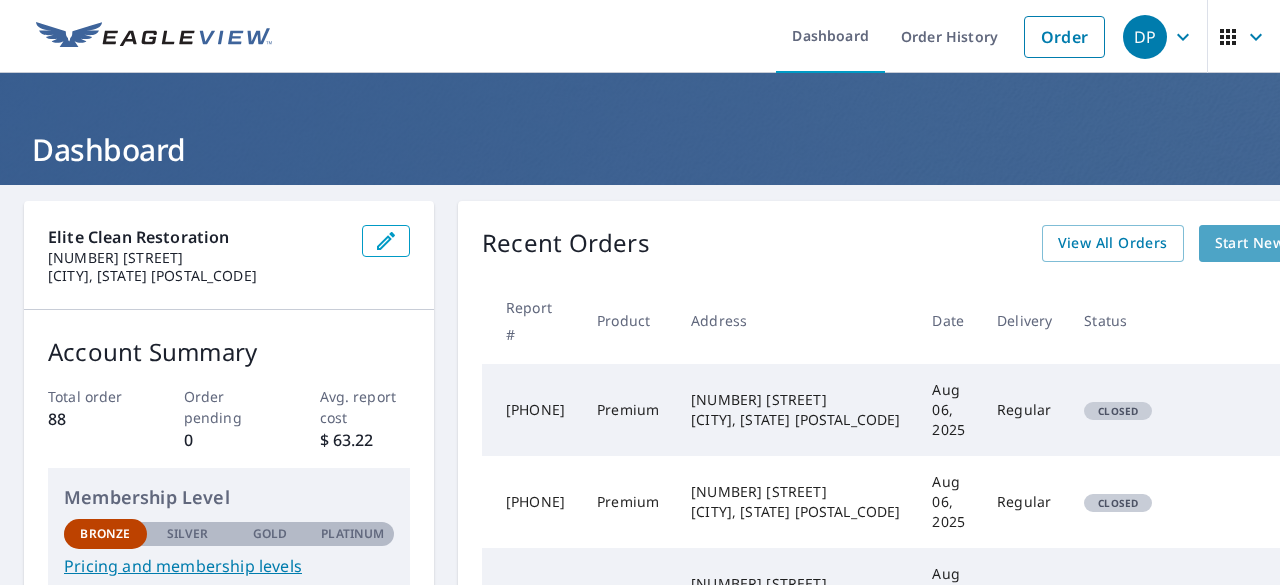 click on "Start New Order" at bounding box center [1273, 243] 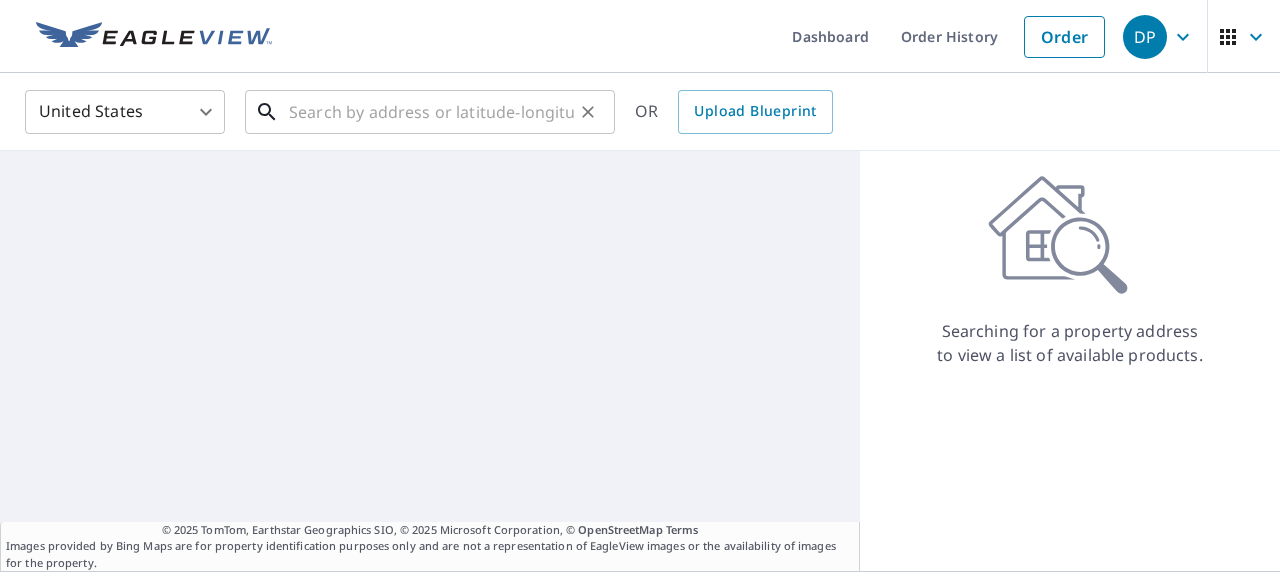 click at bounding box center [431, 112] 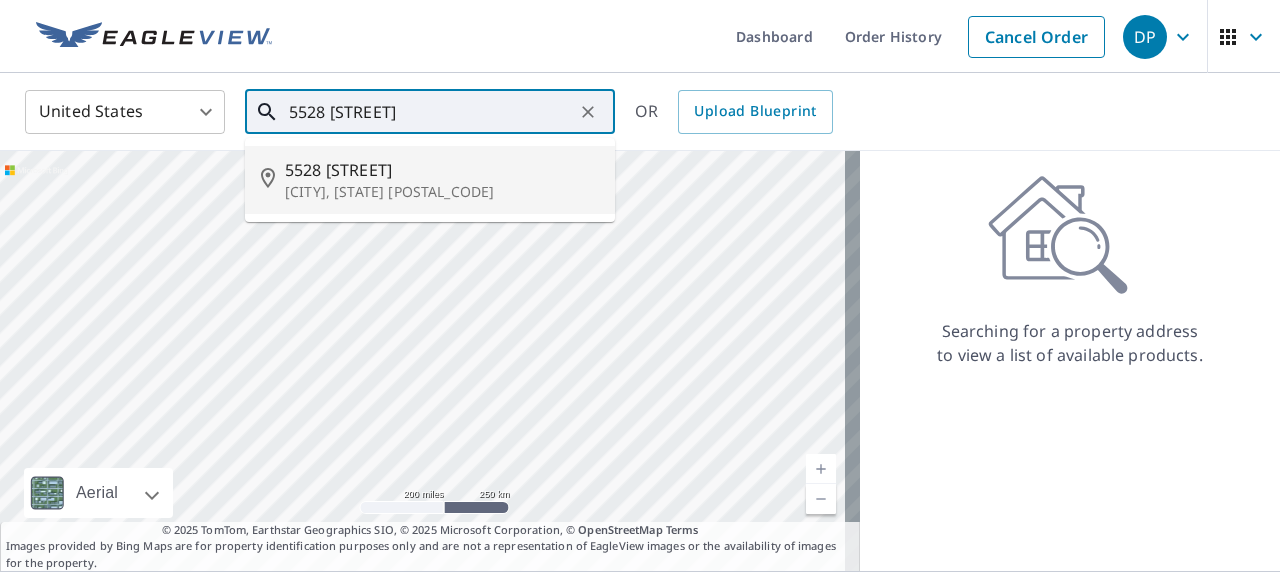 click on "5528 [STREET]" at bounding box center (442, 170) 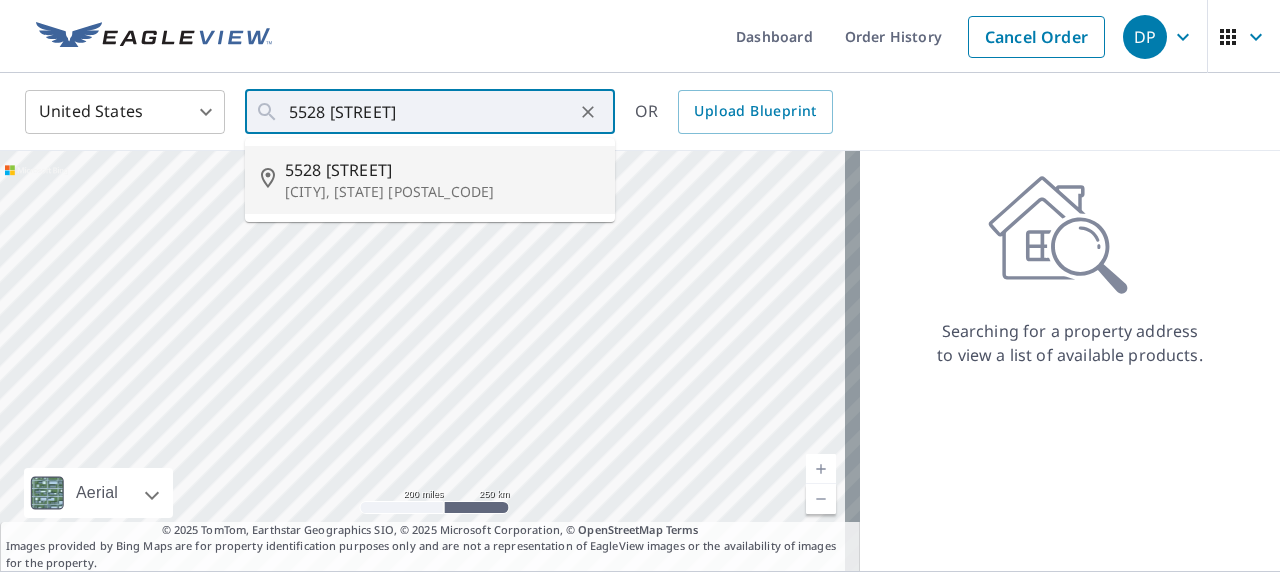 type on "5528 [STREET] [CITY], [STATE] [POSTAL_CODE]" 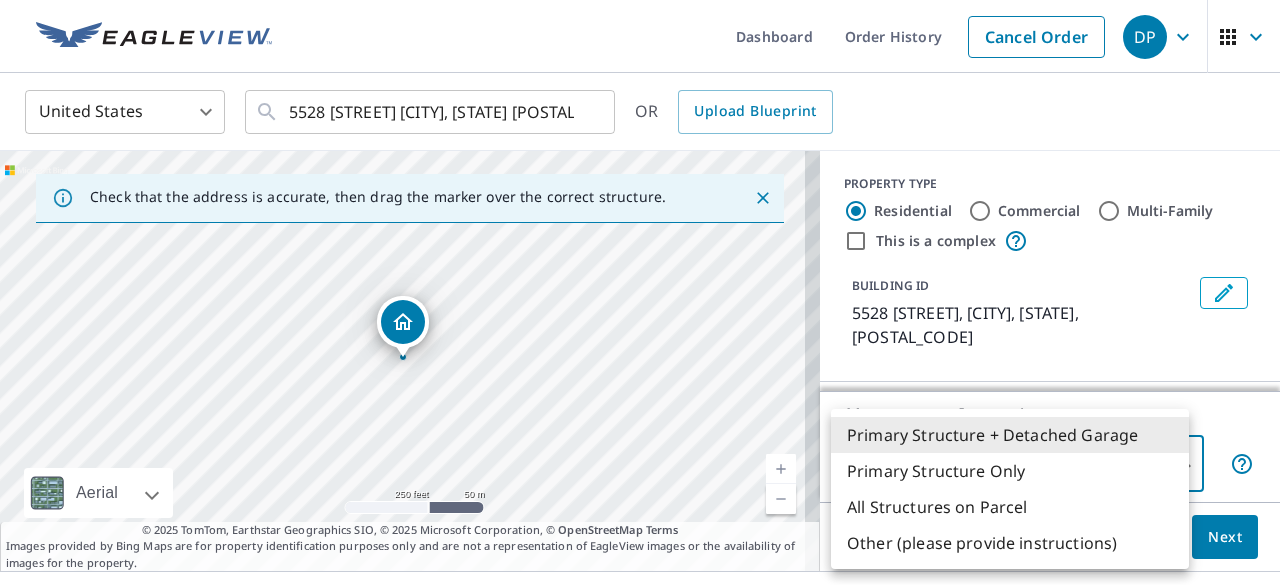 click on "DP DP
Dashboard Order History Cancel Order DP United States US ​ 5528 [STREET] [CITY], [STATE] [POSTAL_CODE] ​ OR Upload Blueprint Check that the address is accurate, then drag the marker over the correct structure. 5528 [STREET] [CITY], [STATE] [POSTAL_CODE] Aerial Road A standard road map Aerial A detailed look from above Labels Labels 250 feet 50 m © 2025 TomTom, © Vexcel Imaging, © 2025 Microsoft Corporation,  © OpenStreetMap Terms © 2025 TomTom, Earthstar Geographics SIO, © 2025 Microsoft Corporation, ©   OpenStreetMap   Terms Images provided by Bing Maps are for property identification purposes only and are not a representation of EagleView images or the availability of images for the property. PROPERTY TYPE Residential Commercial Multi-Family This is a complex BUILDING ID 5528 [STREET], [CITY], [STATE], [POSTAL_CODE] Full House Products New Full House™ $105 Roof Products New Premium $32.75 - $87 QuickSquares™ $18 Gutter $13.75 Bid Perfect™ $18 Solar Products New Inform Essentials+ $63.25 $79" at bounding box center [640, 292] 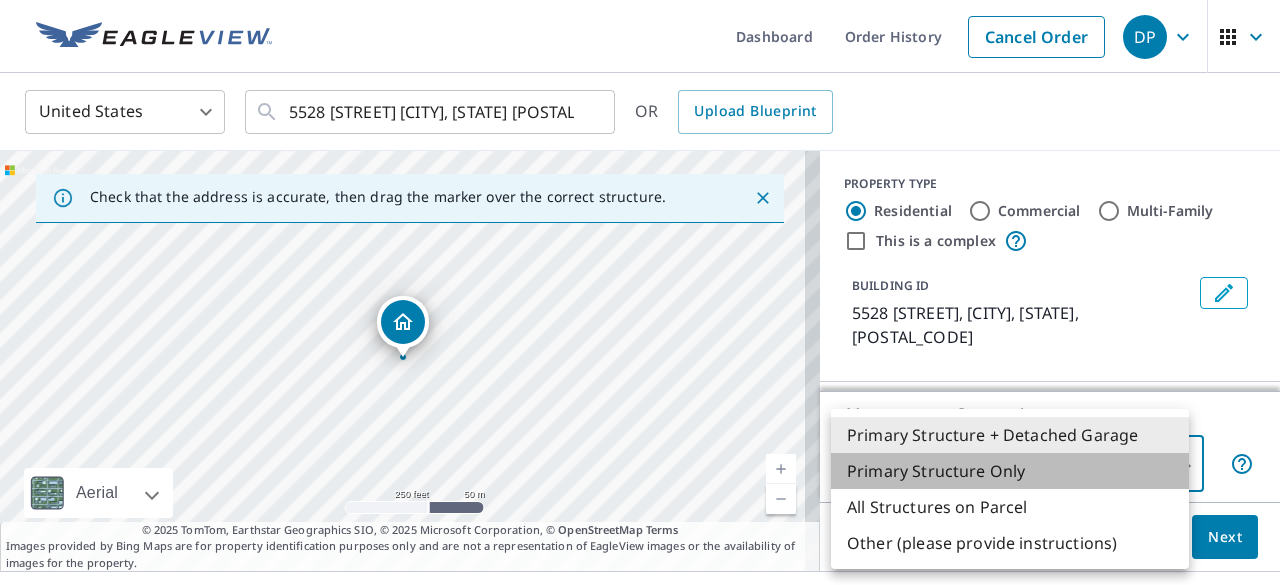 click on "Primary Structure Only" at bounding box center (1010, 471) 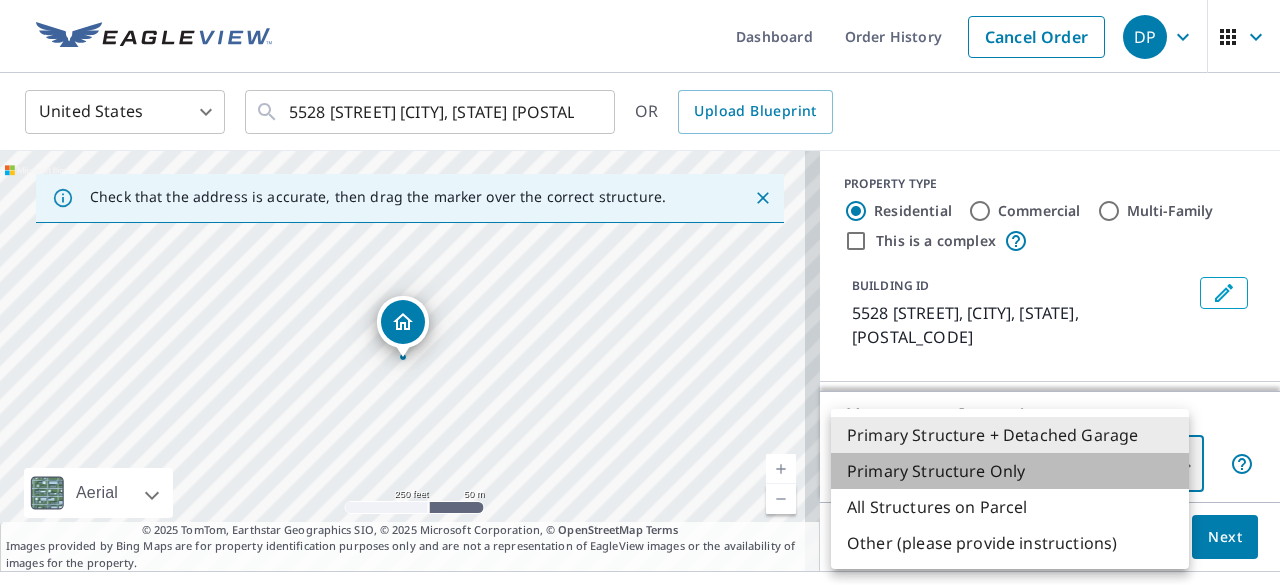 type on "2" 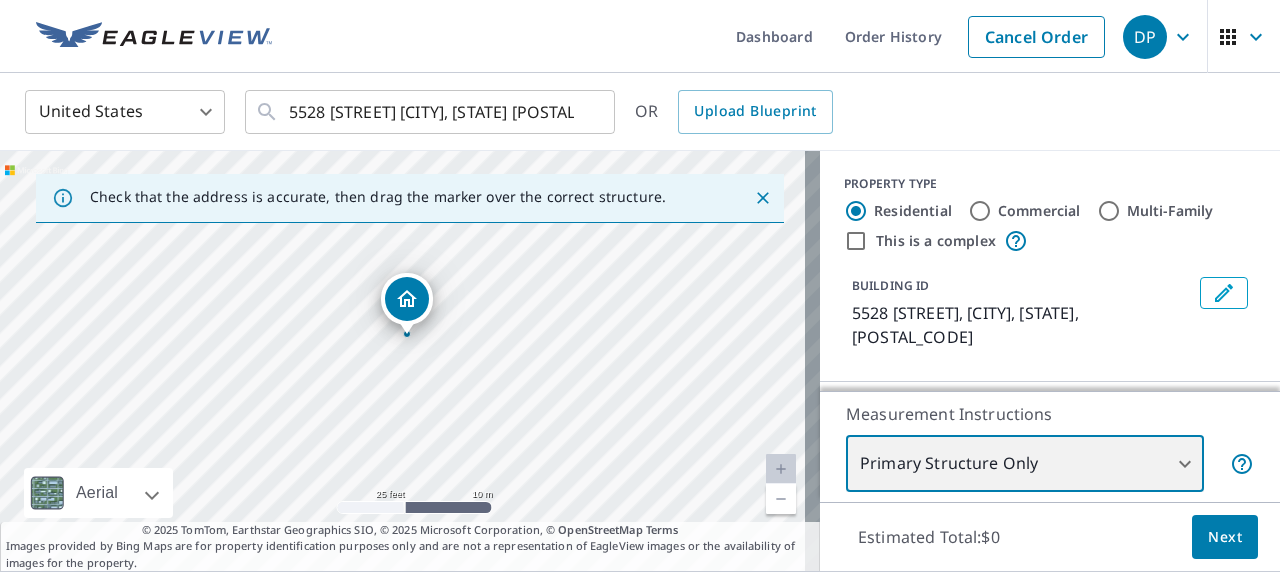 drag, startPoint x: 442, startPoint y: 346, endPoint x: 458, endPoint y: 421, distance: 76.687675 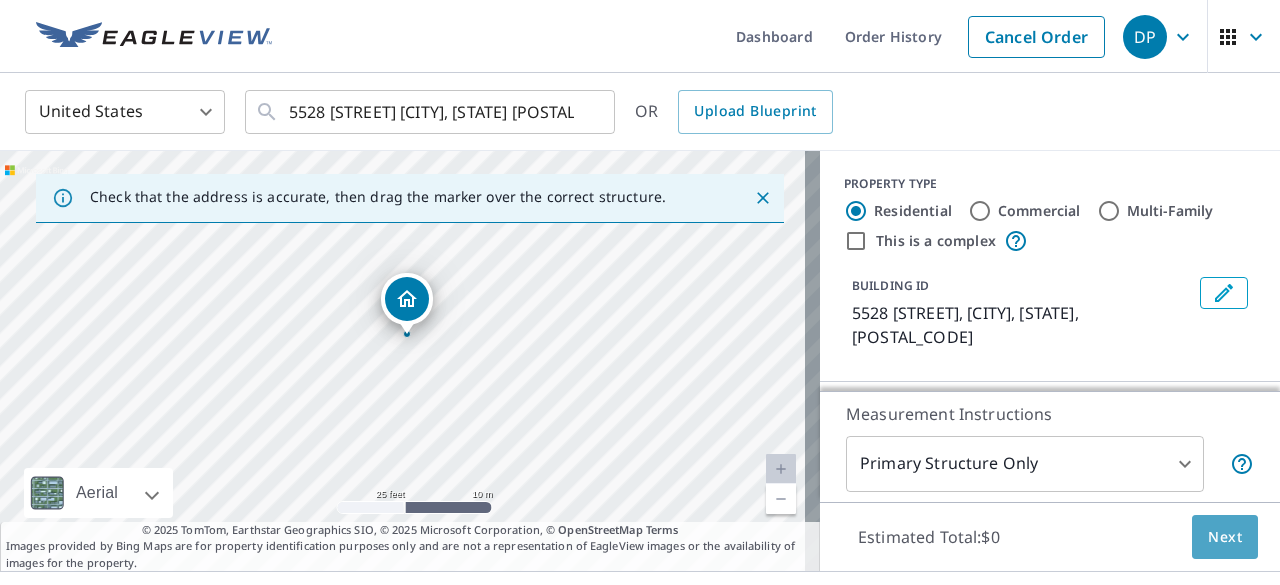 click on "Next" at bounding box center (1225, 537) 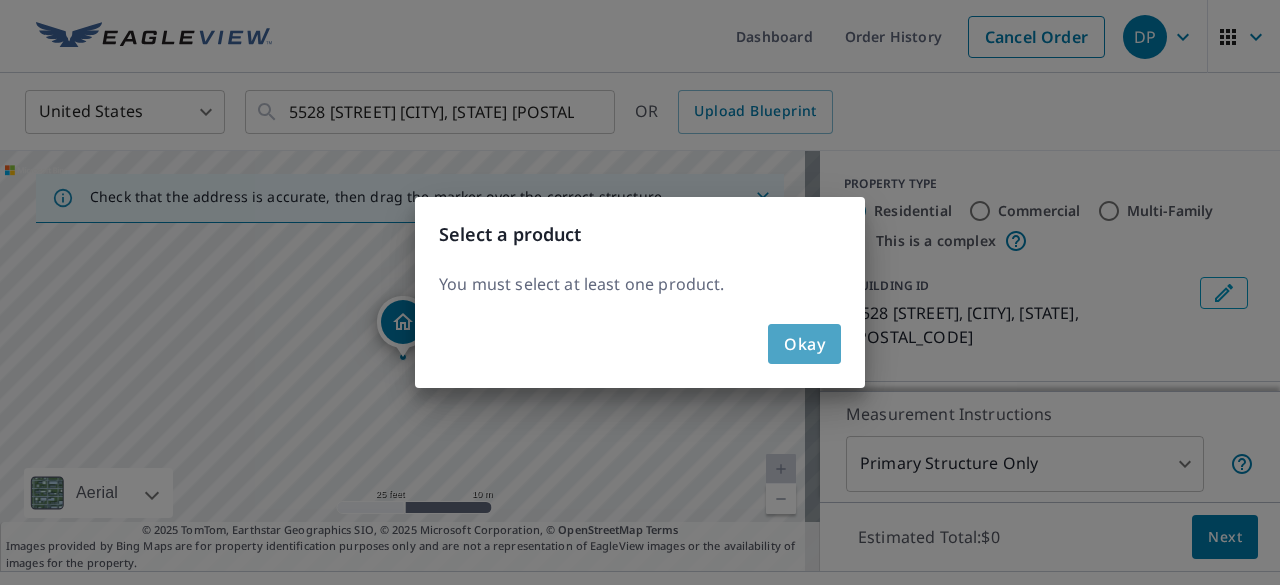 click on "Okay" at bounding box center [804, 344] 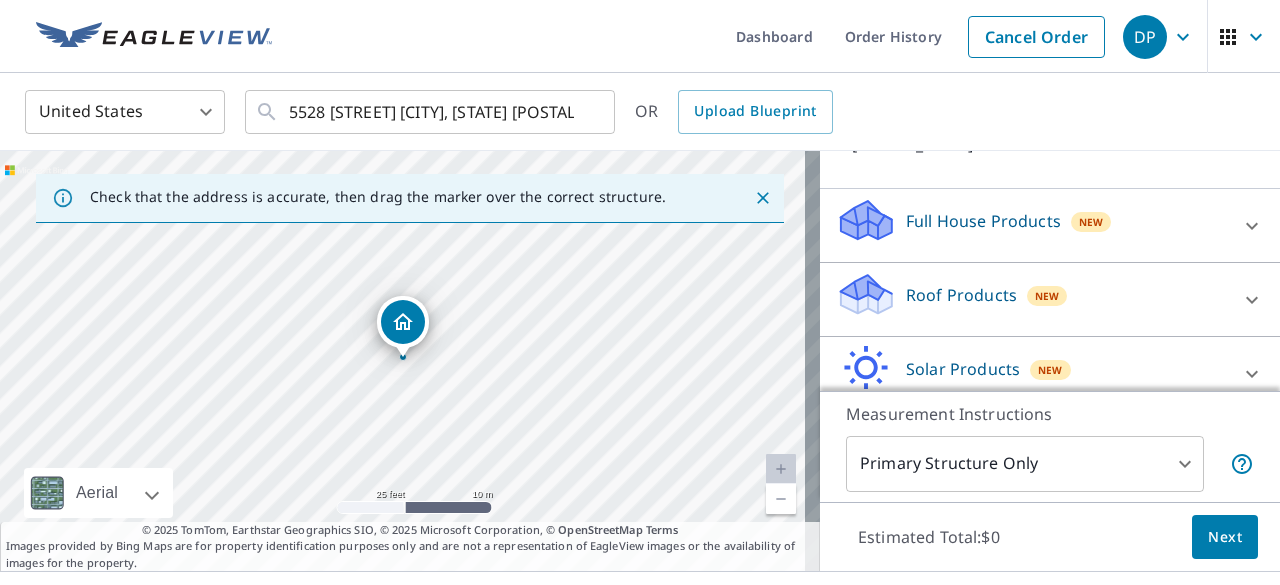 scroll, scrollTop: 186, scrollLeft: 0, axis: vertical 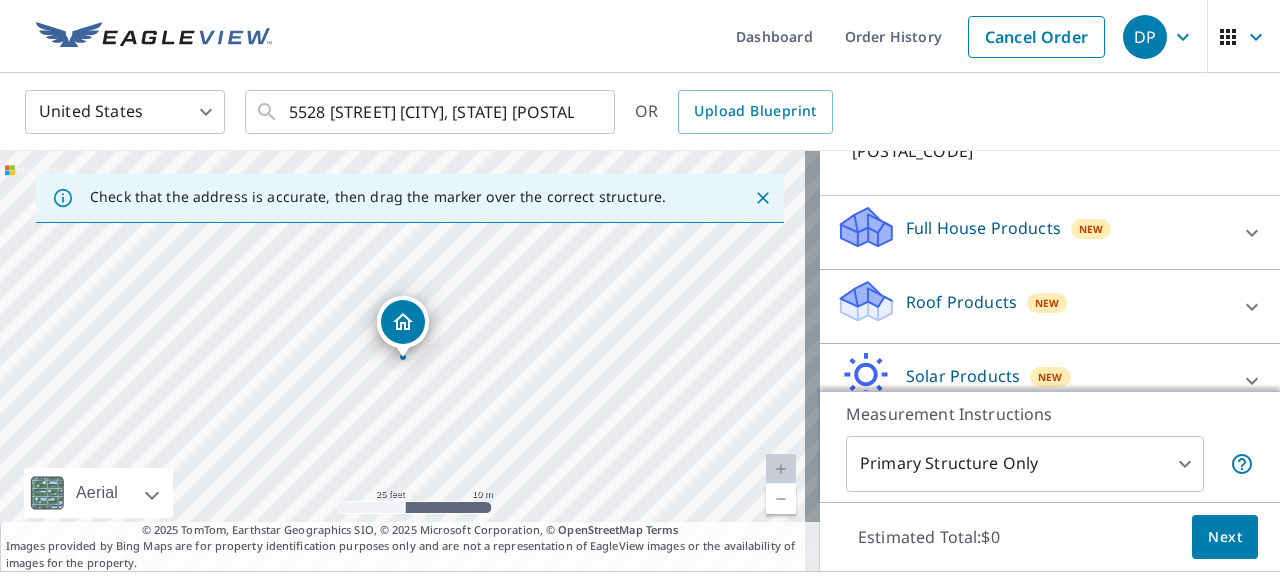 click on "Roof Products New" at bounding box center (1032, 306) 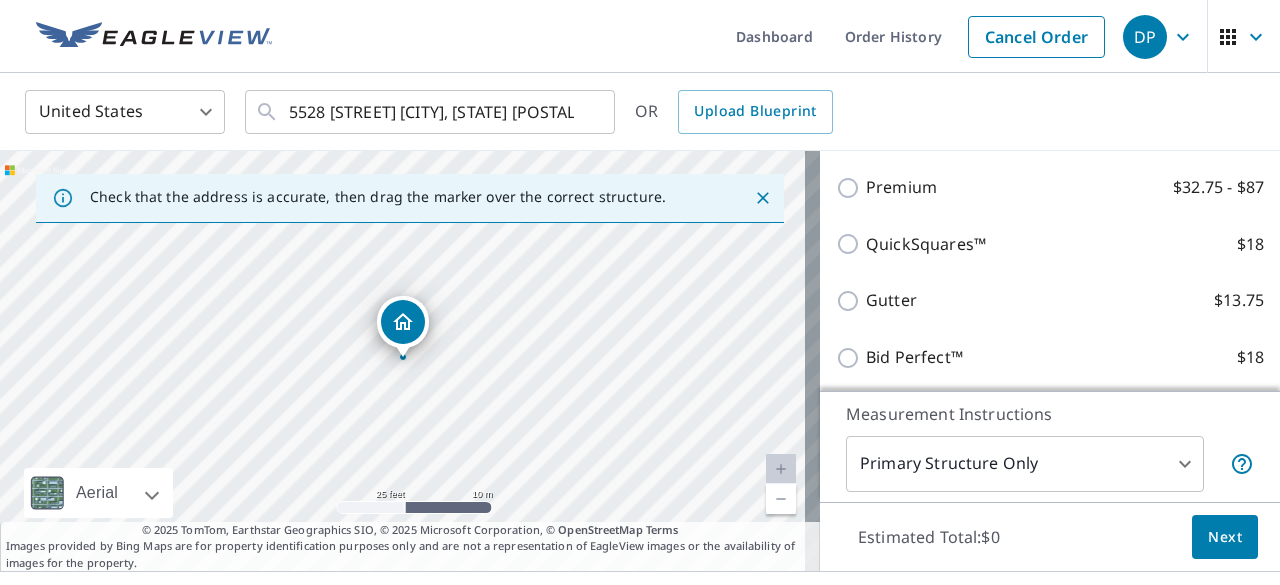 scroll, scrollTop: 361, scrollLeft: 0, axis: vertical 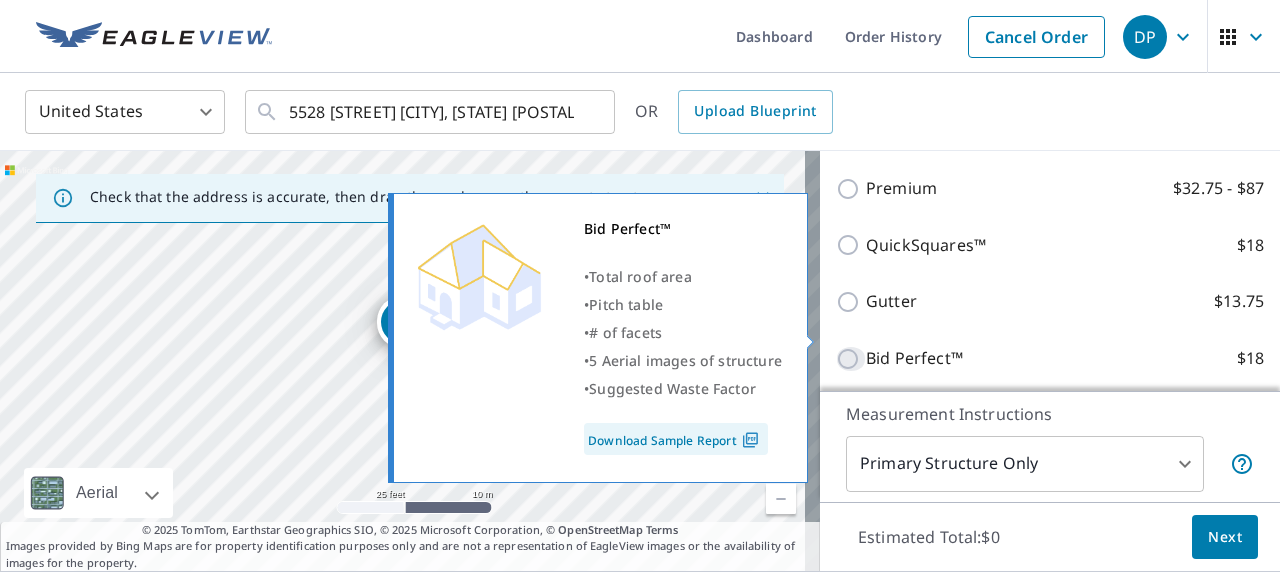 click on "Bid Perfect™ $18" at bounding box center (851, 359) 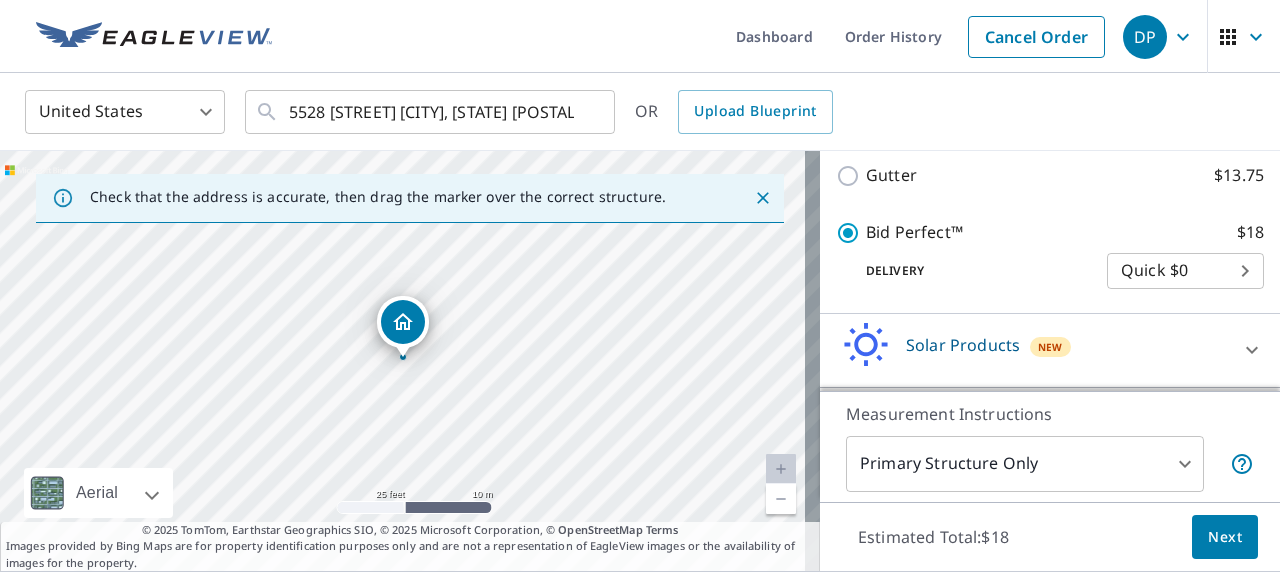 scroll, scrollTop: 516, scrollLeft: 0, axis: vertical 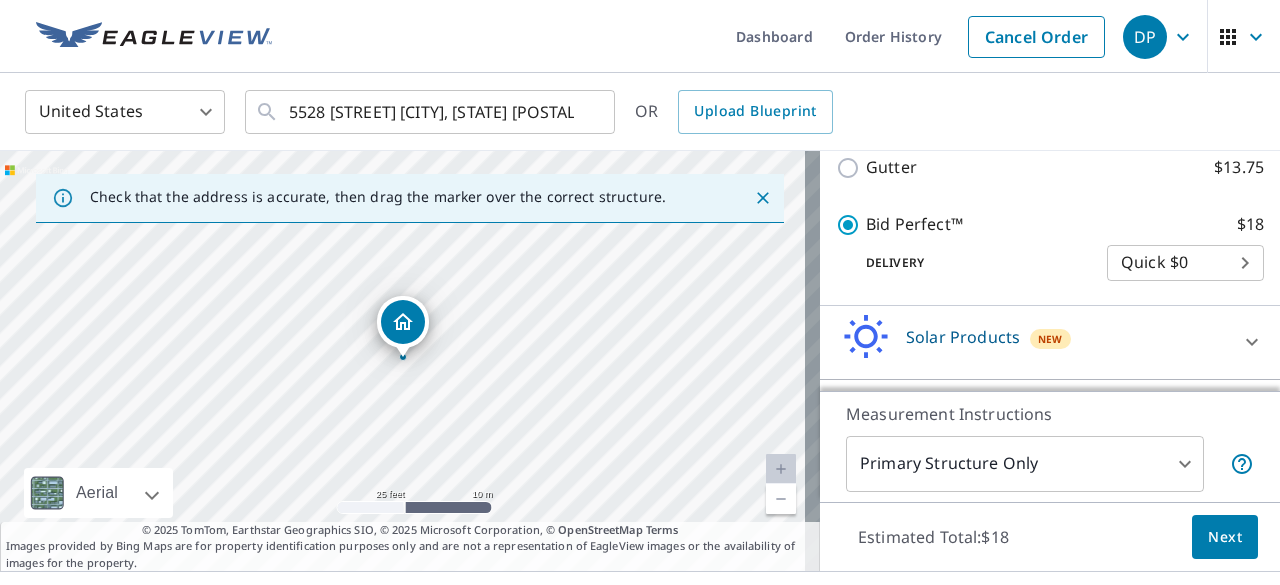 click on "Next" at bounding box center [1225, 537] 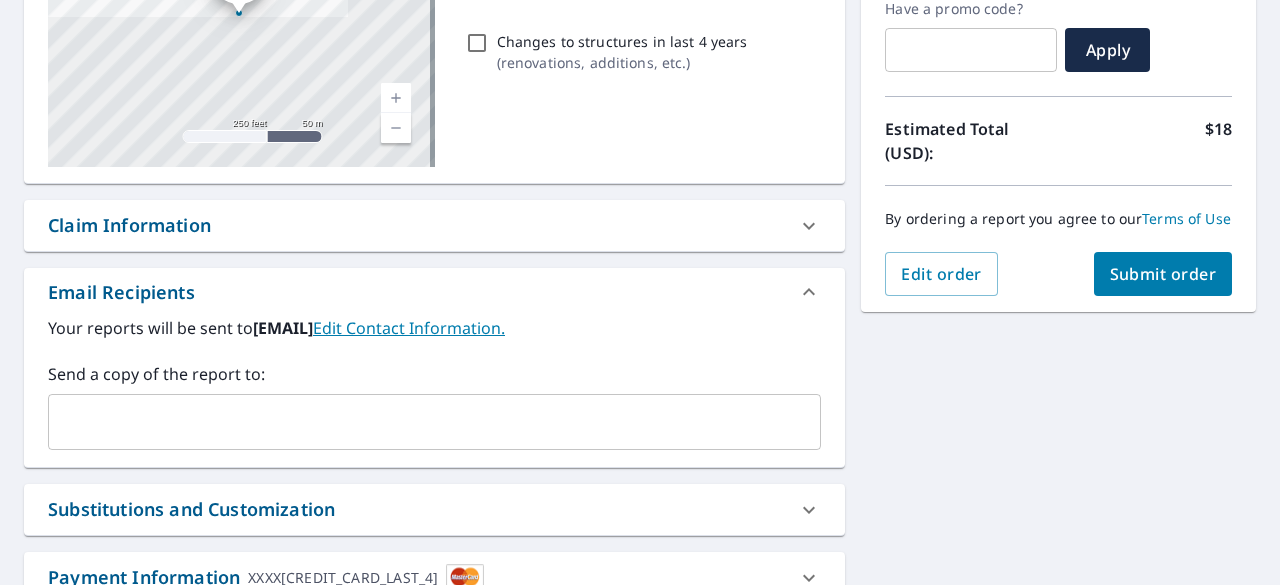 scroll, scrollTop: 351, scrollLeft: 0, axis: vertical 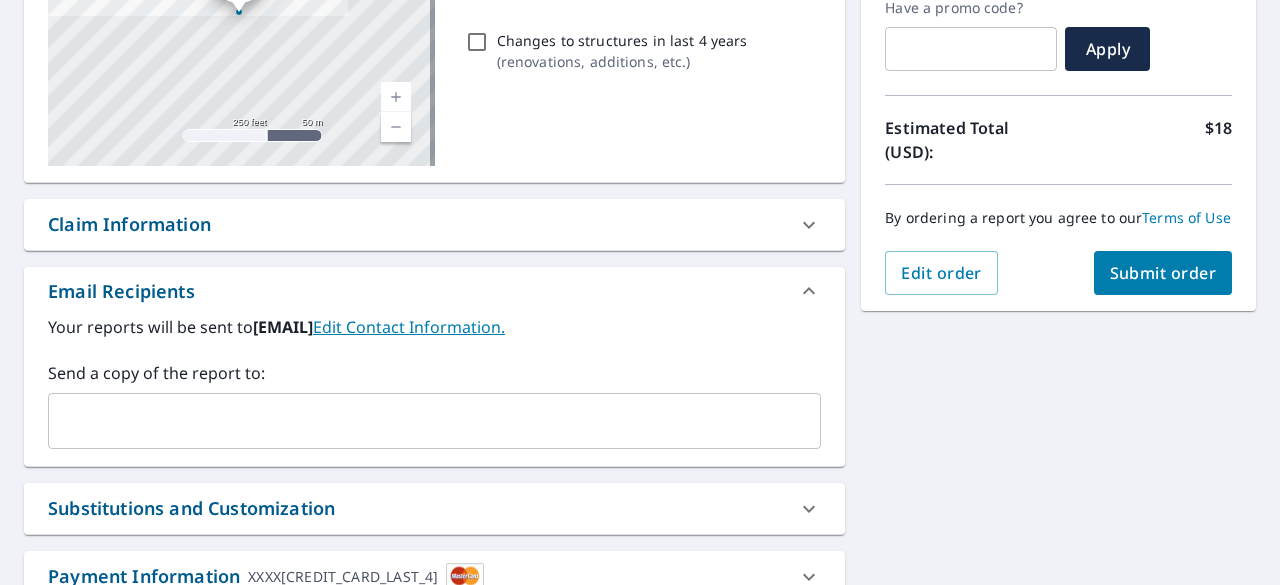 click at bounding box center [419, 421] 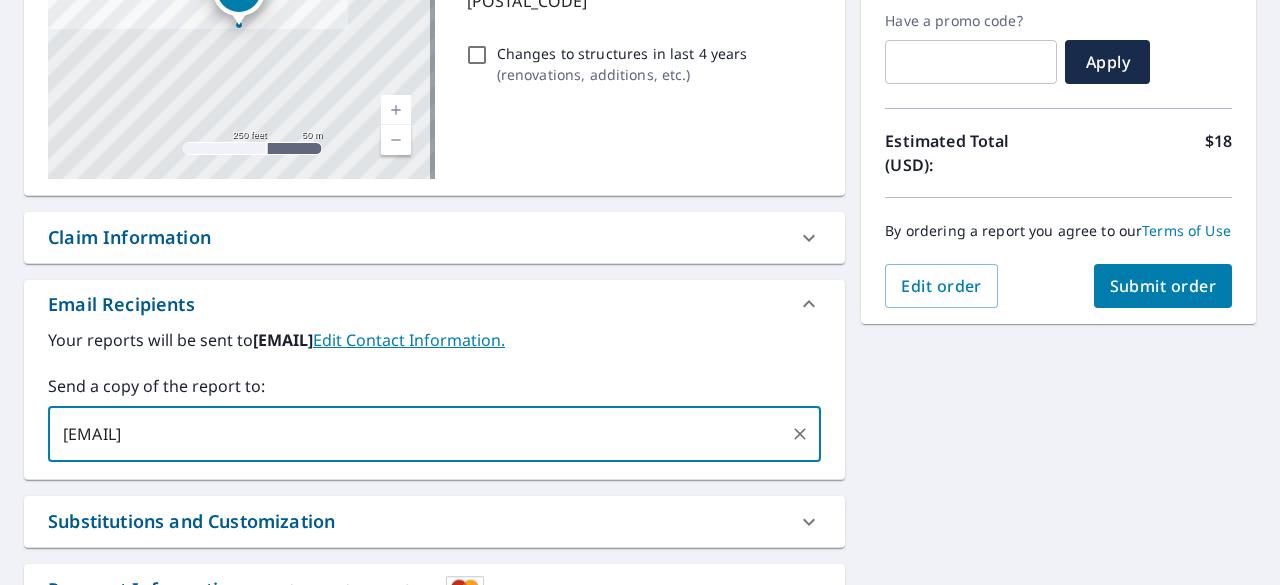 scroll, scrollTop: 339, scrollLeft: 0, axis: vertical 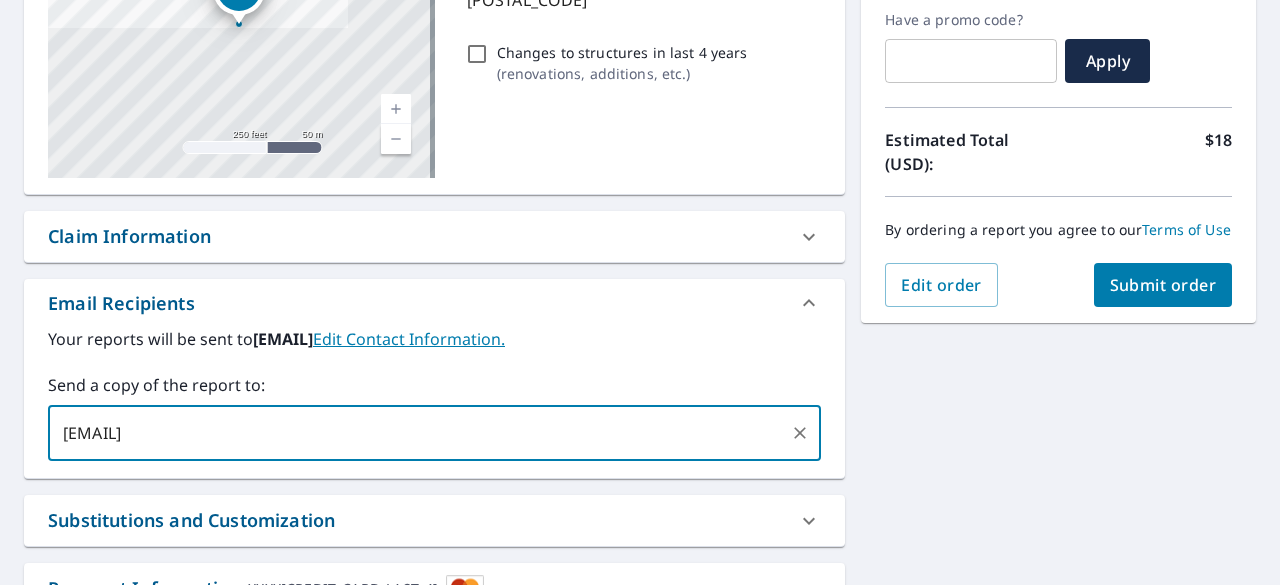 type on "[EMAIL]" 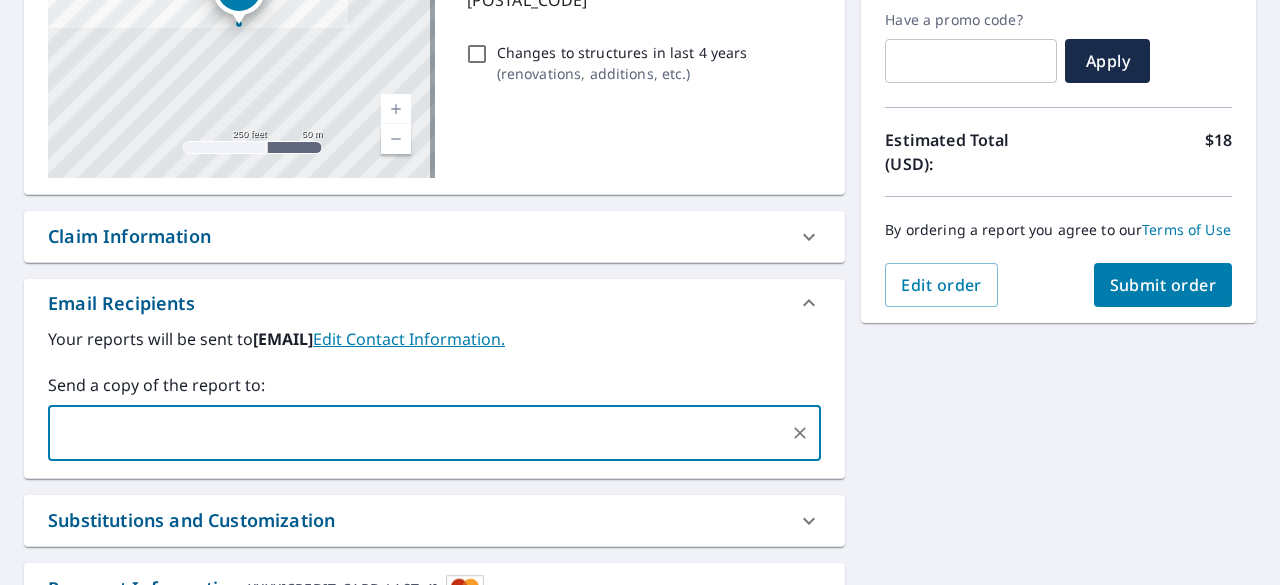 click on "Submit order" at bounding box center [1163, 285] 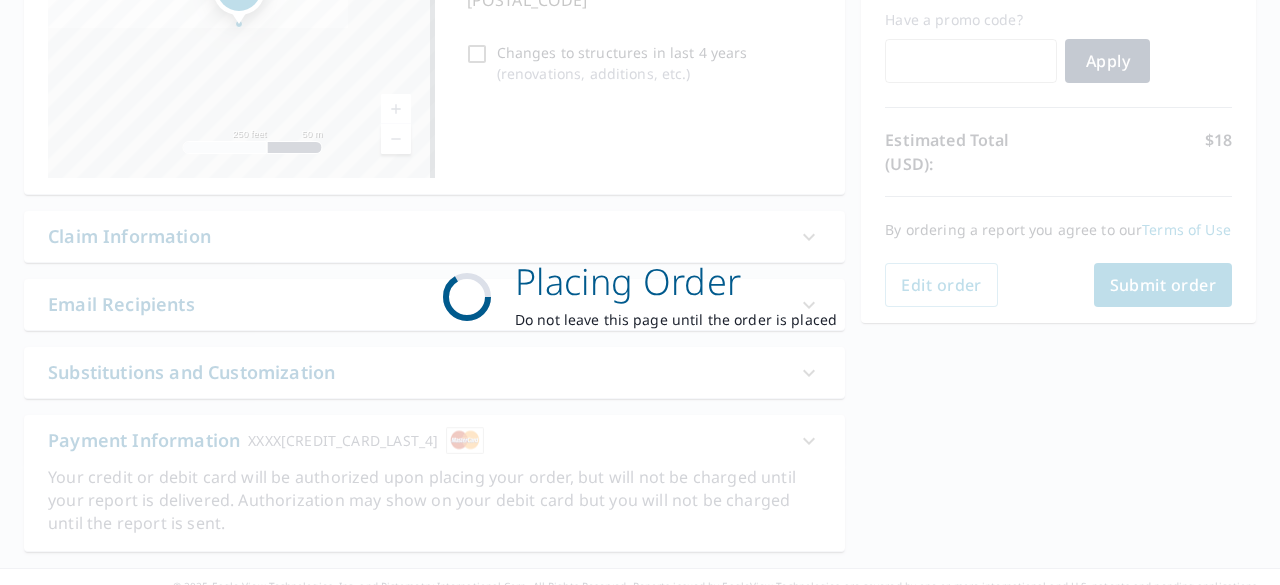 scroll, scrollTop: 0, scrollLeft: 0, axis: both 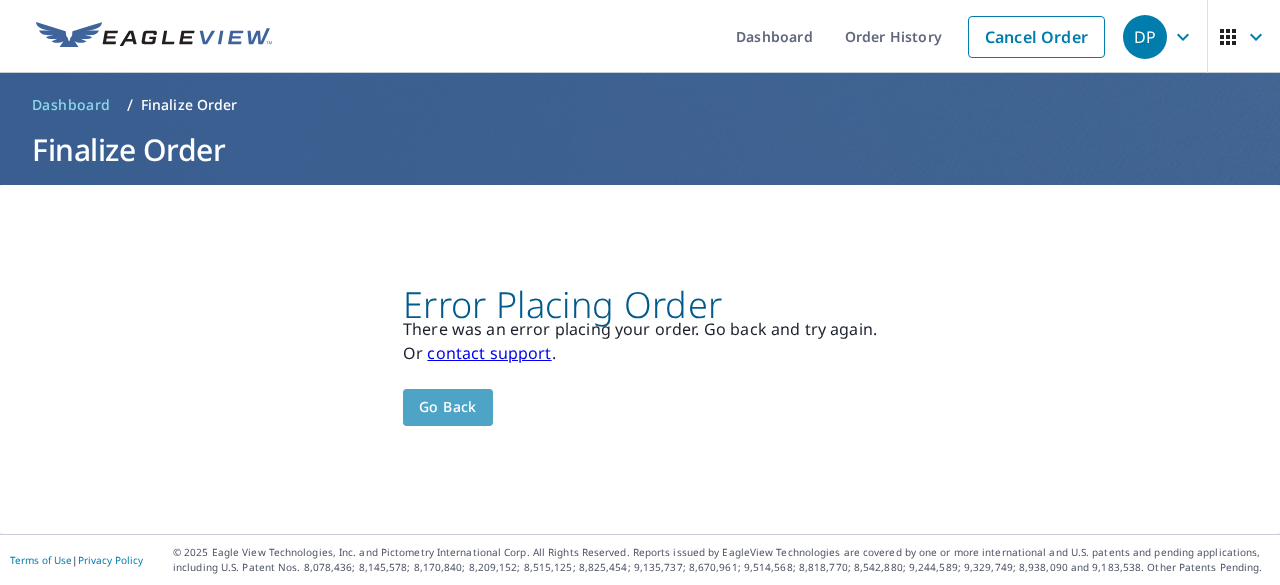 click on "Go back" at bounding box center (448, 407) 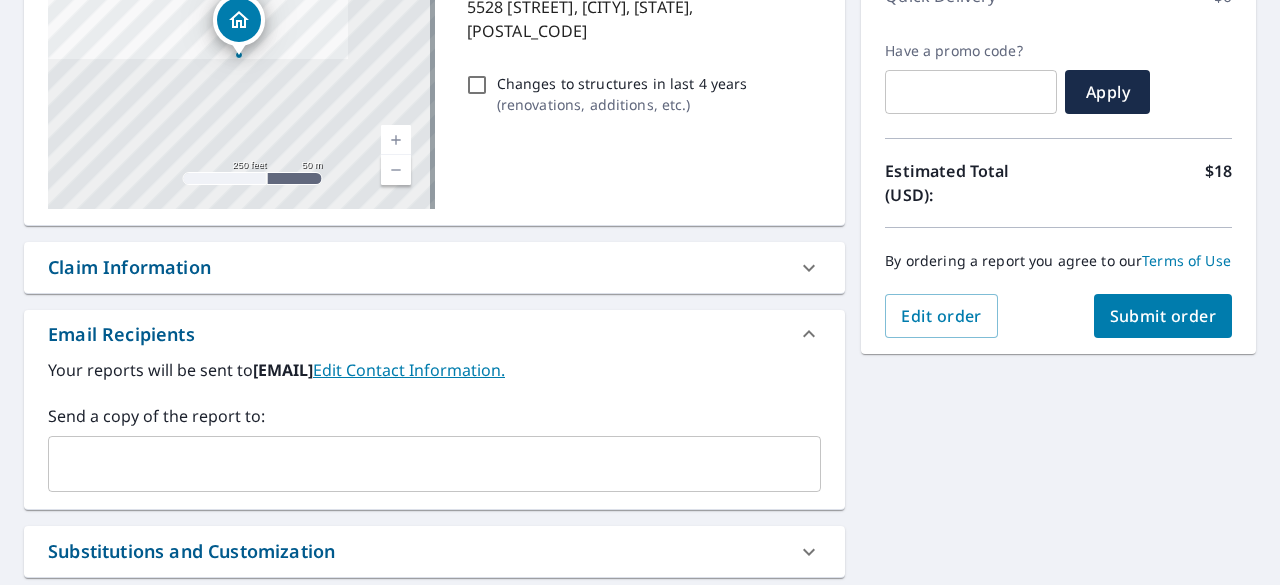 scroll, scrollTop: 306, scrollLeft: 0, axis: vertical 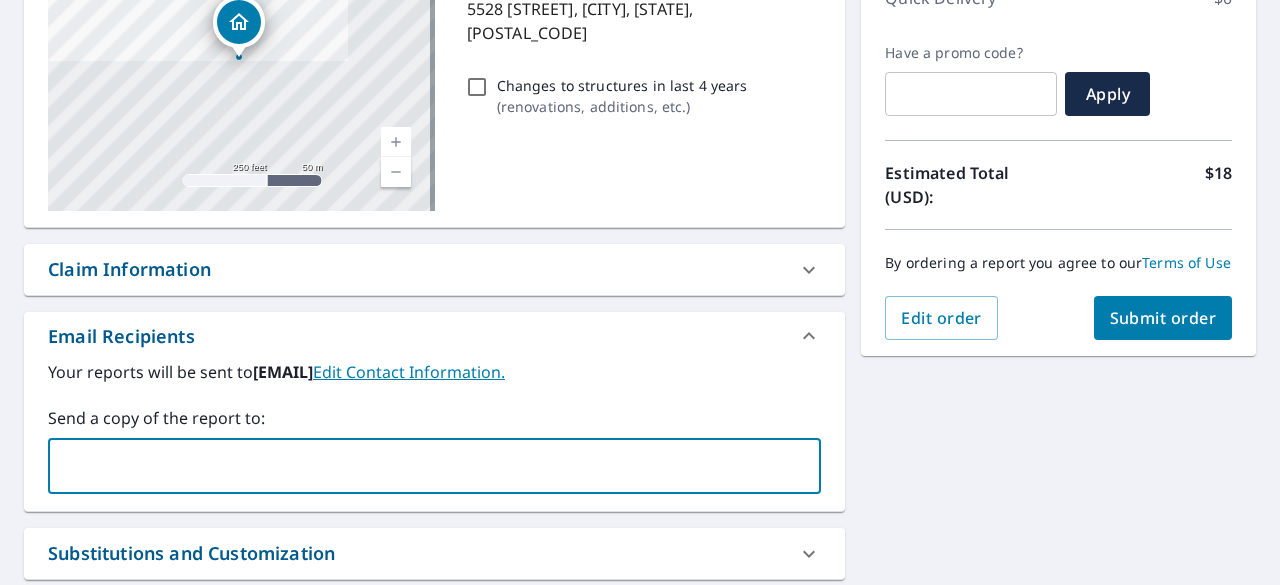 click at bounding box center [419, 466] 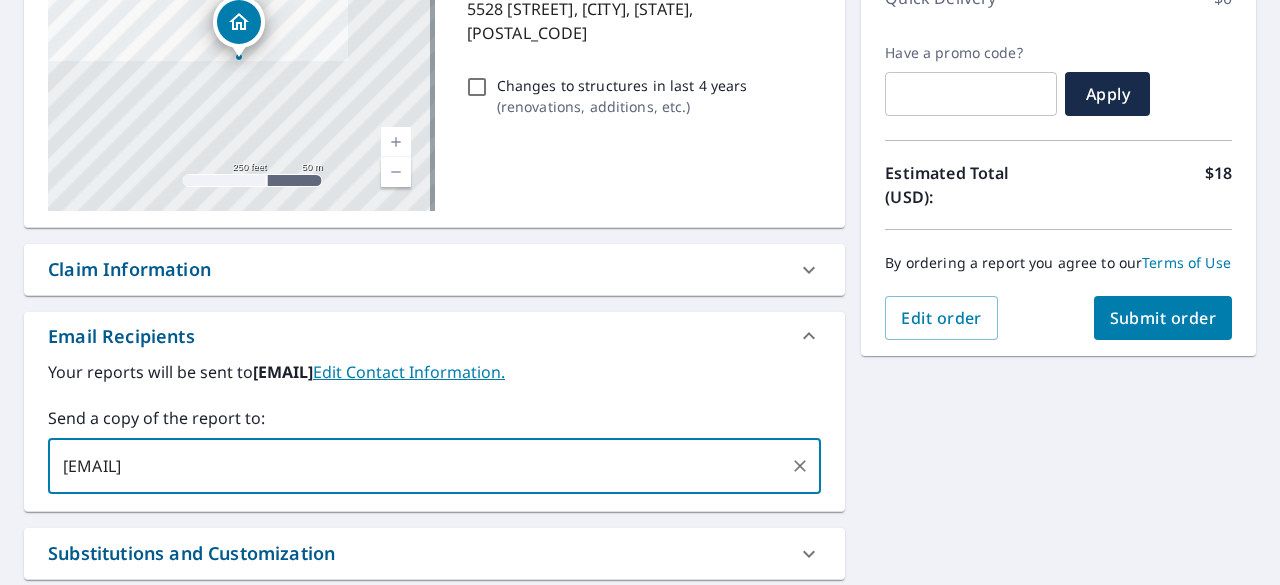 type on "[EMAIL]" 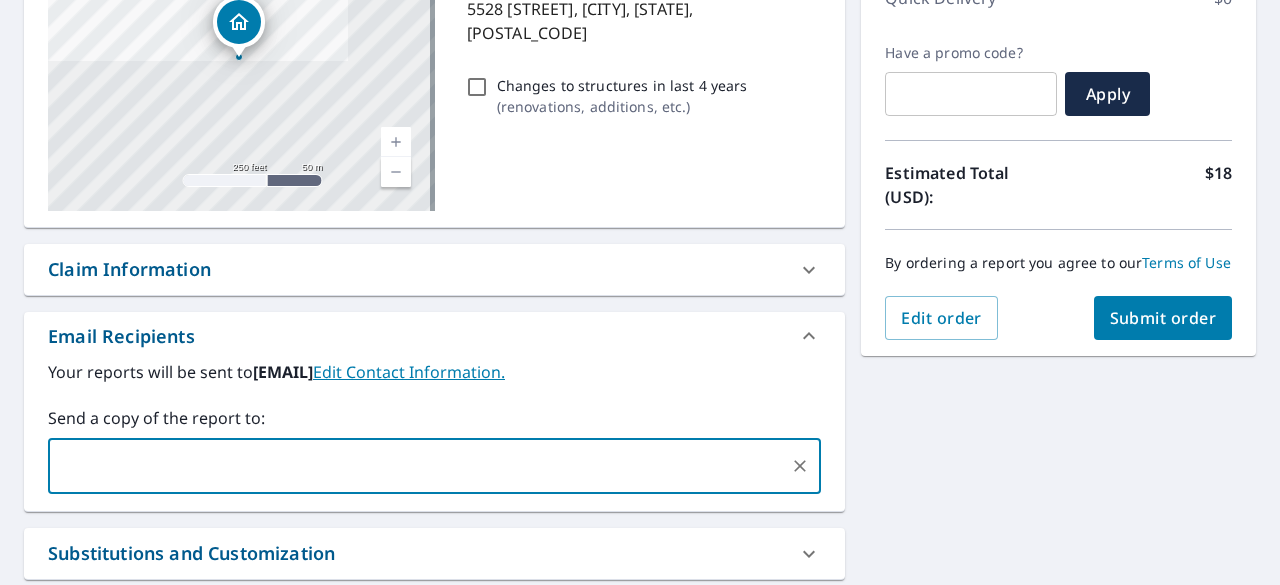 click on "Submit order" at bounding box center [1163, 318] 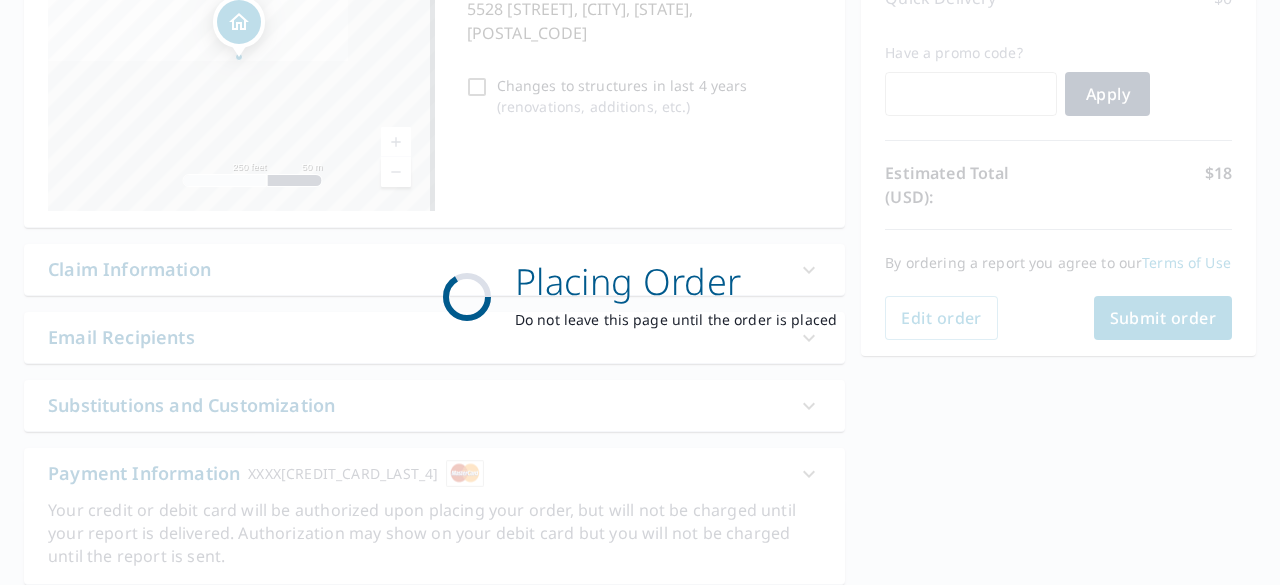 scroll, scrollTop: 0, scrollLeft: 0, axis: both 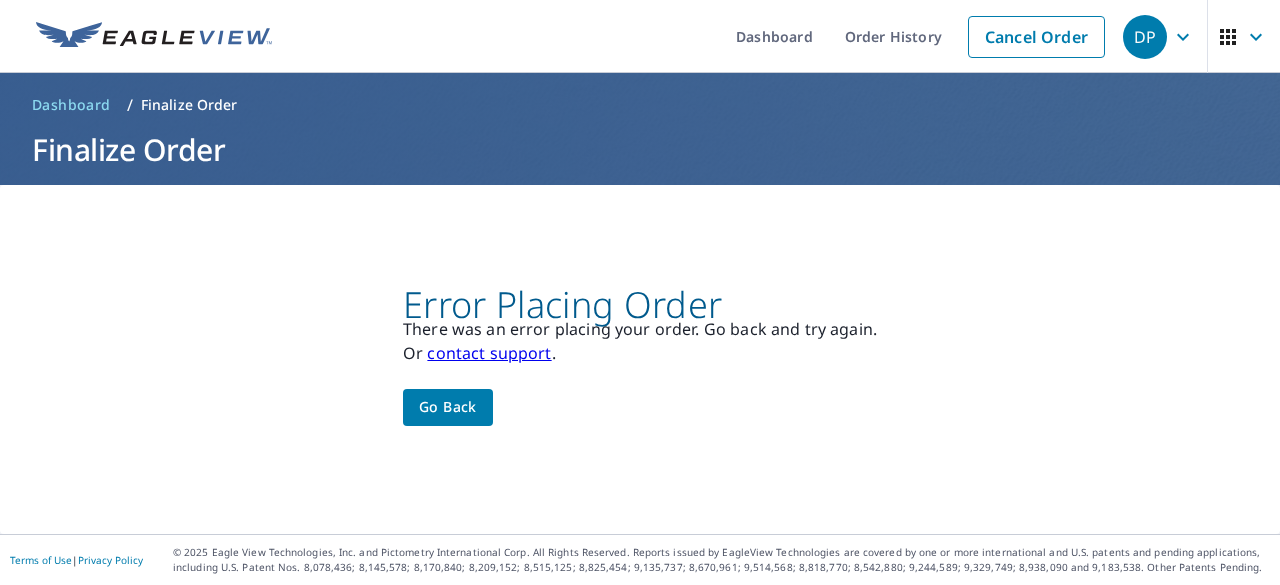 click on "Go back" at bounding box center (448, 407) 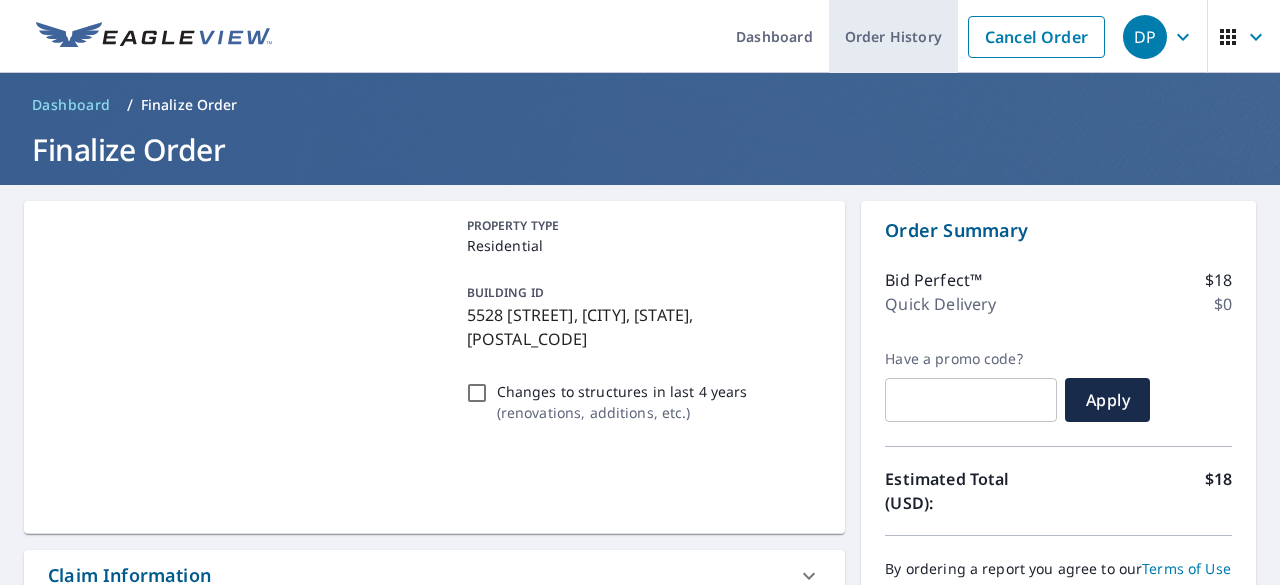 click on "Order History" at bounding box center (893, 36) 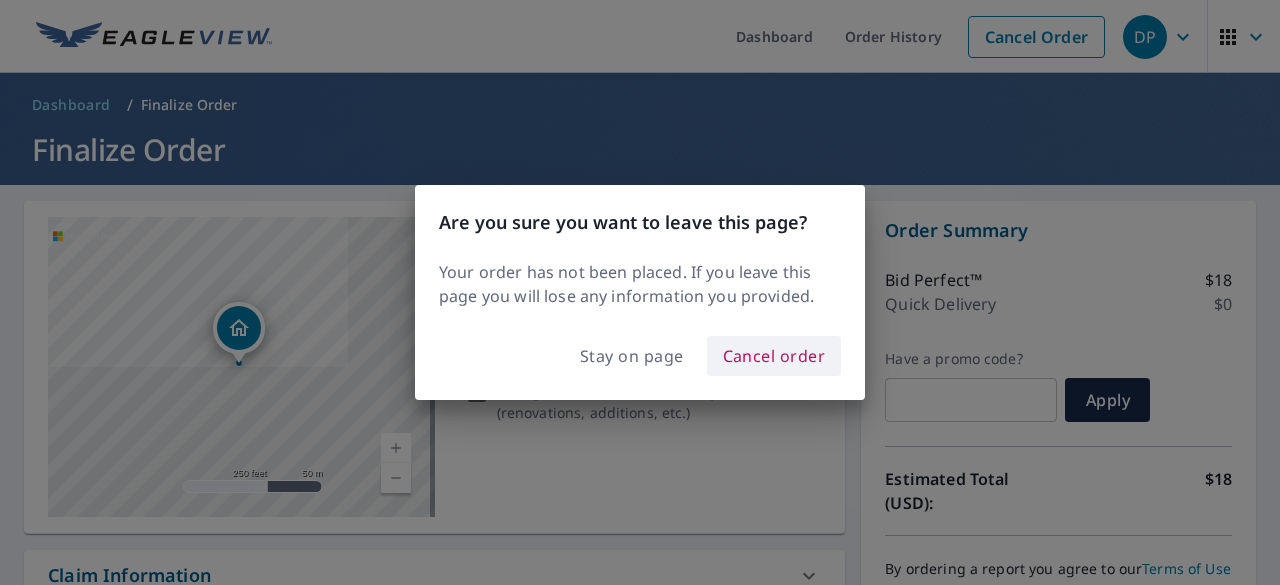 click on "Cancel order" at bounding box center (774, 356) 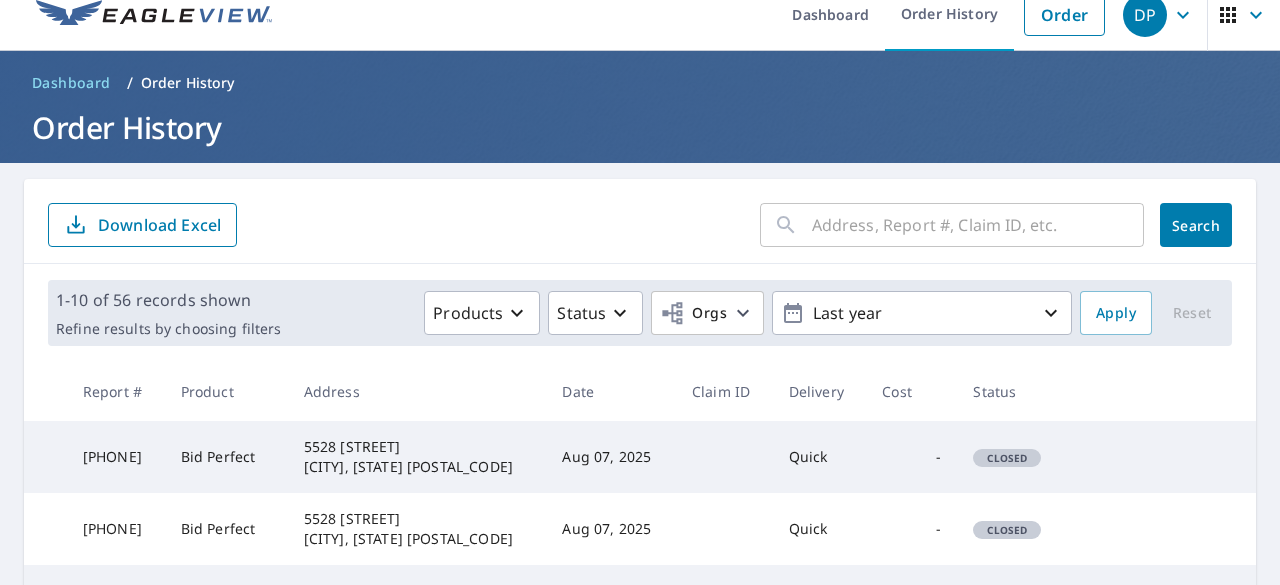 scroll, scrollTop: 0, scrollLeft: 0, axis: both 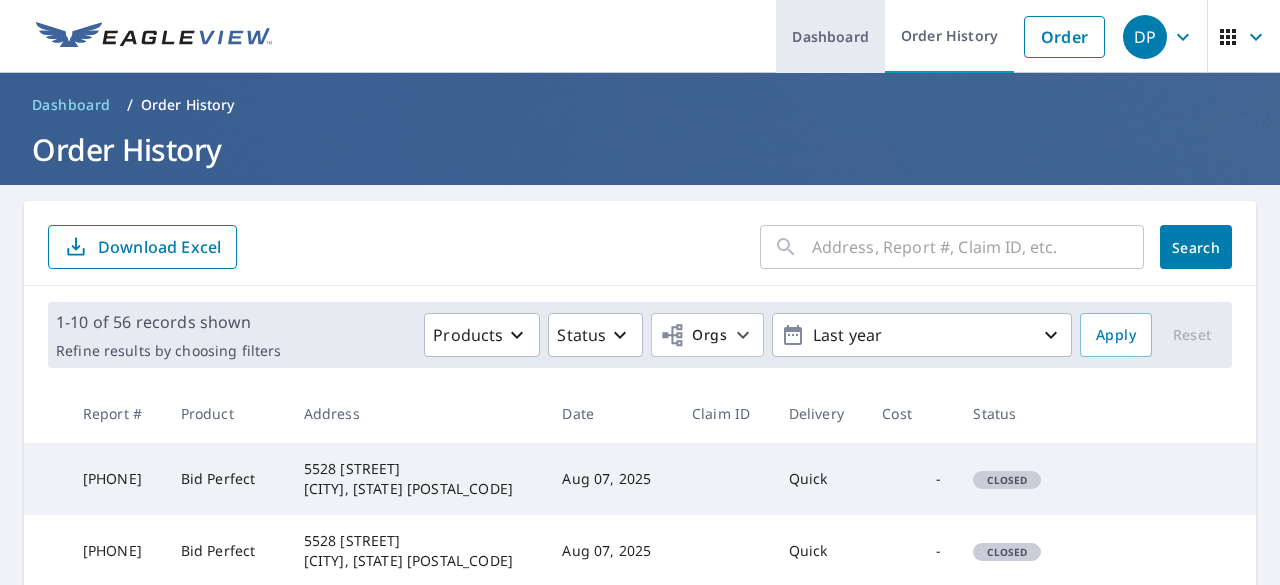 click on "Dashboard" at bounding box center [830, 36] 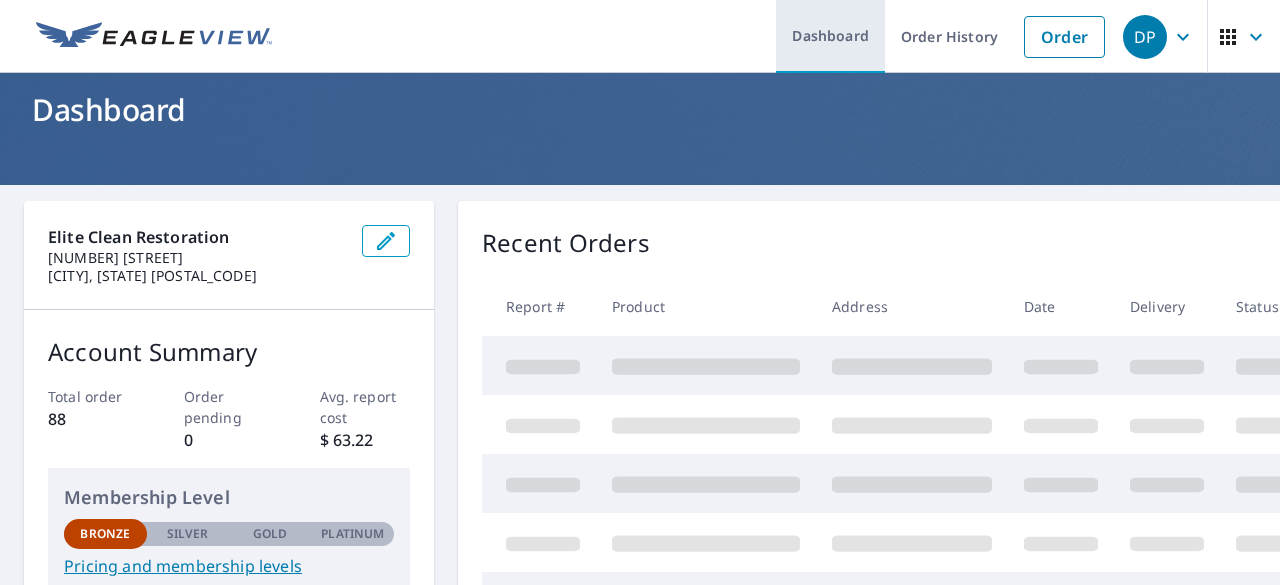 click on "Dashboard" at bounding box center [830, 36] 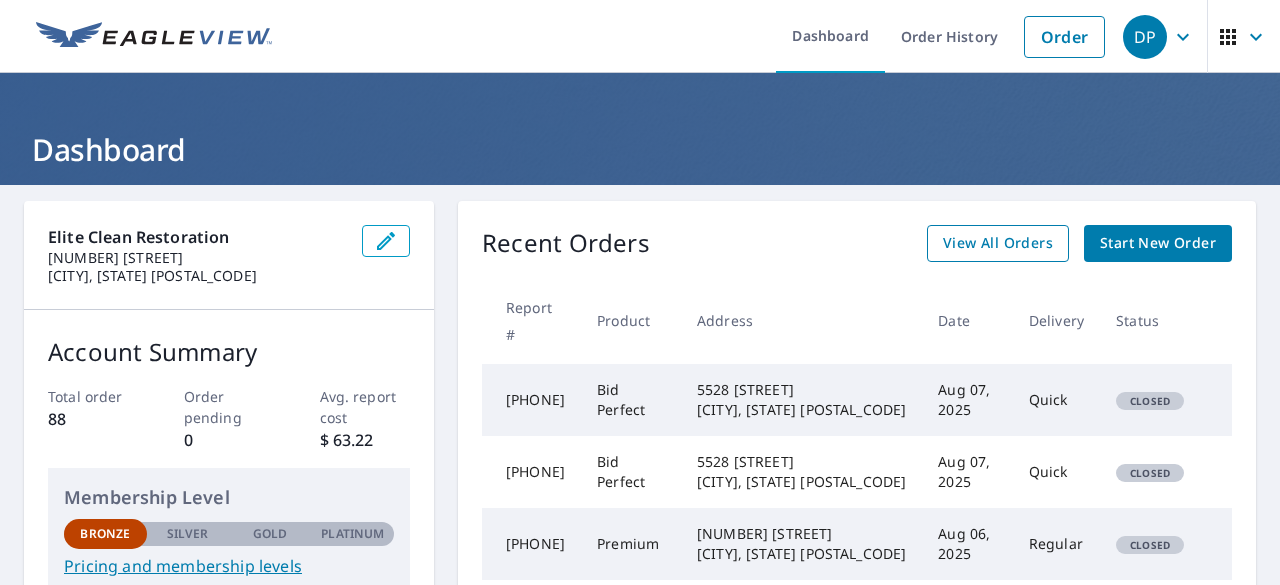 click on "View All Orders" at bounding box center (998, 243) 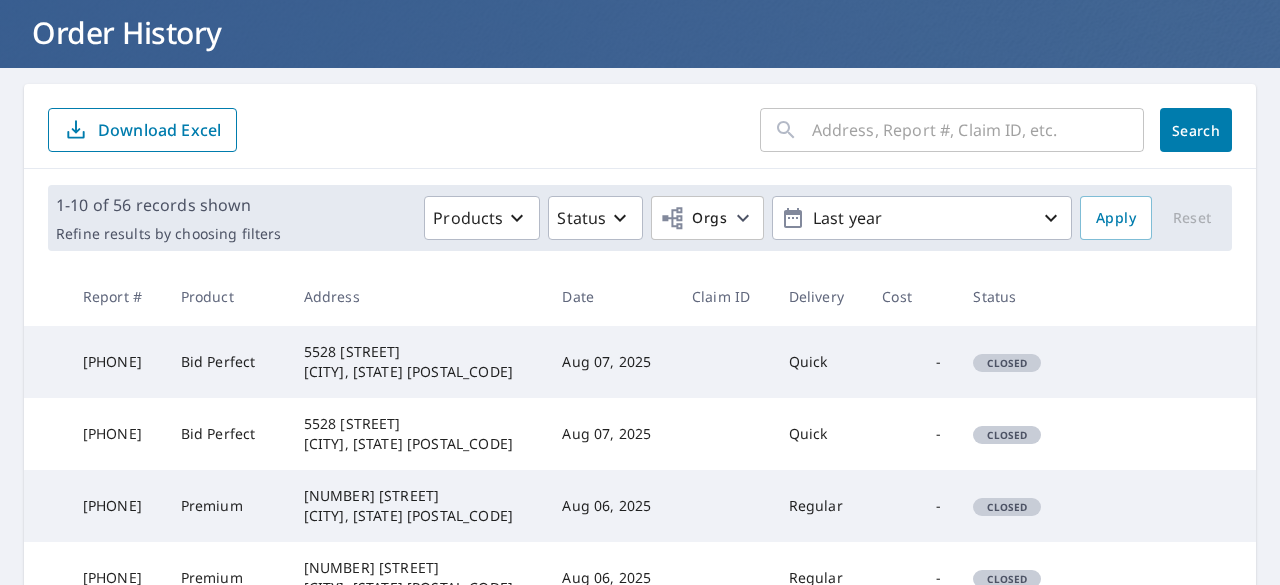 scroll, scrollTop: 136, scrollLeft: 0, axis: vertical 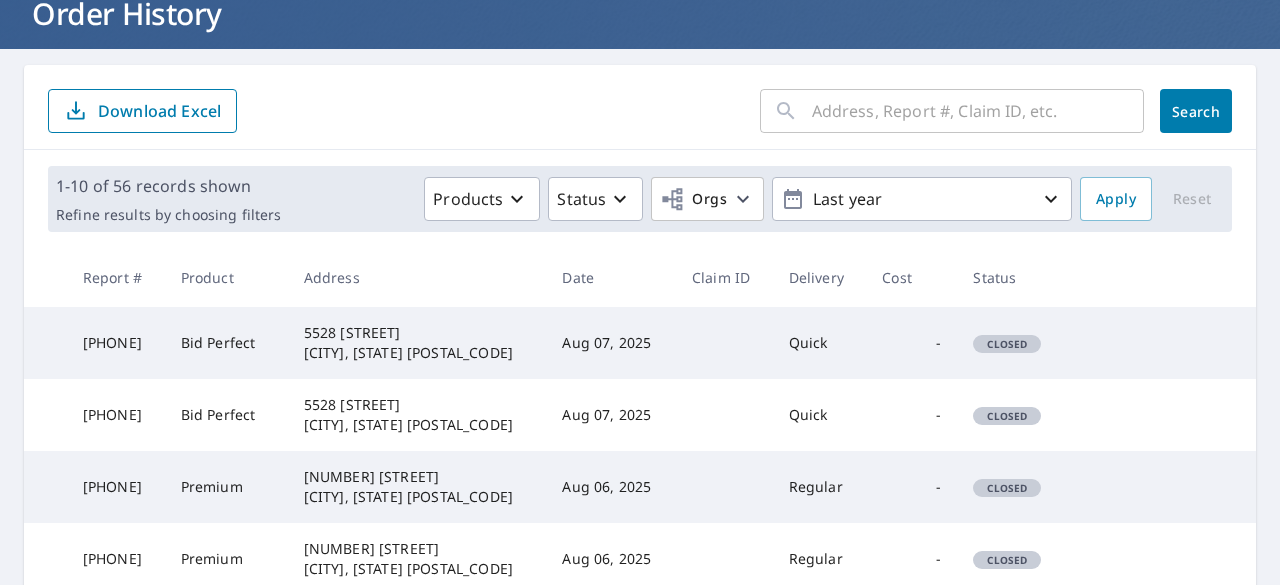 click at bounding box center [724, 415] 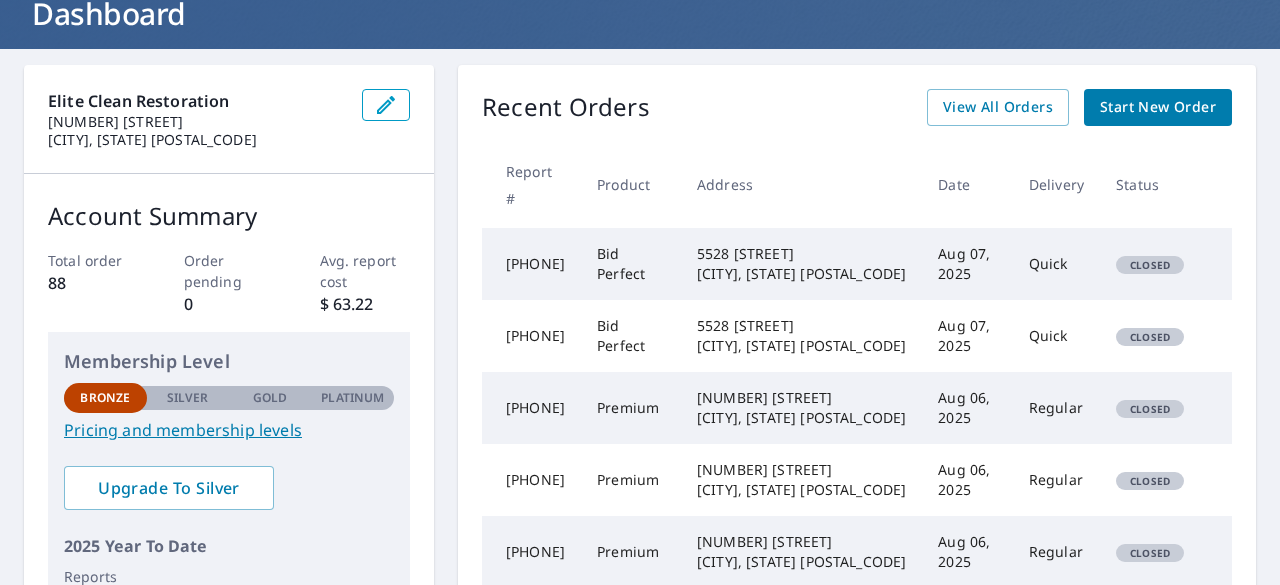 click on "[NUMBER] [STREET]
[CITY], [STATE] [POSTAL_CODE]" at bounding box center (801, 408) 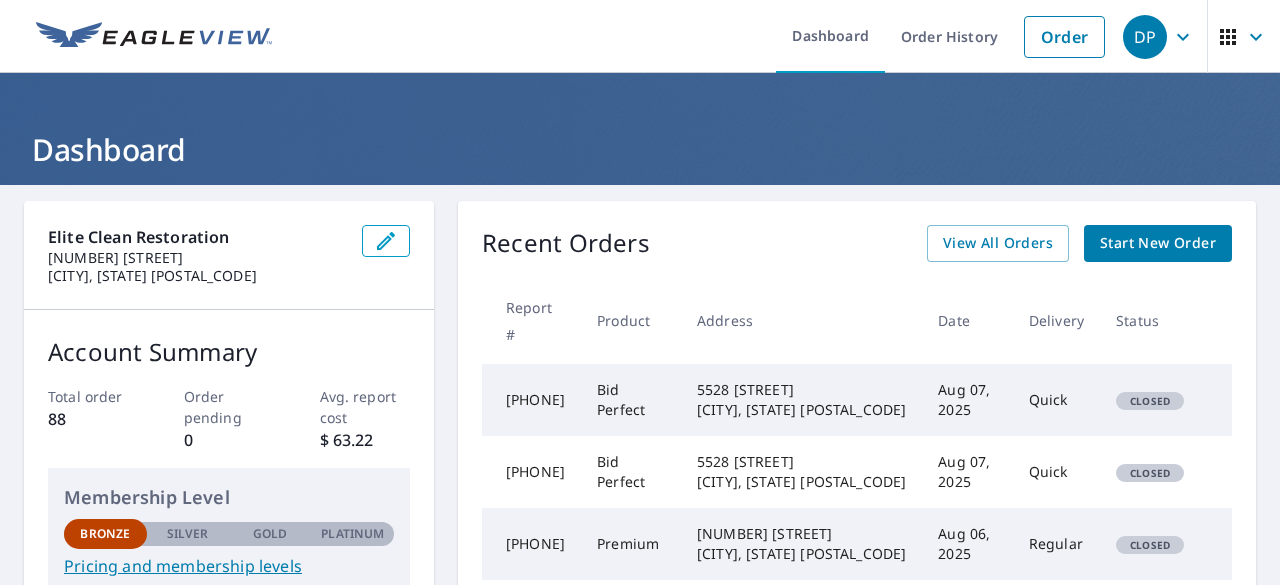 click on "5528 [STREET]
[CITY], [STATE] [POSTAL_CODE]" at bounding box center [801, 400] 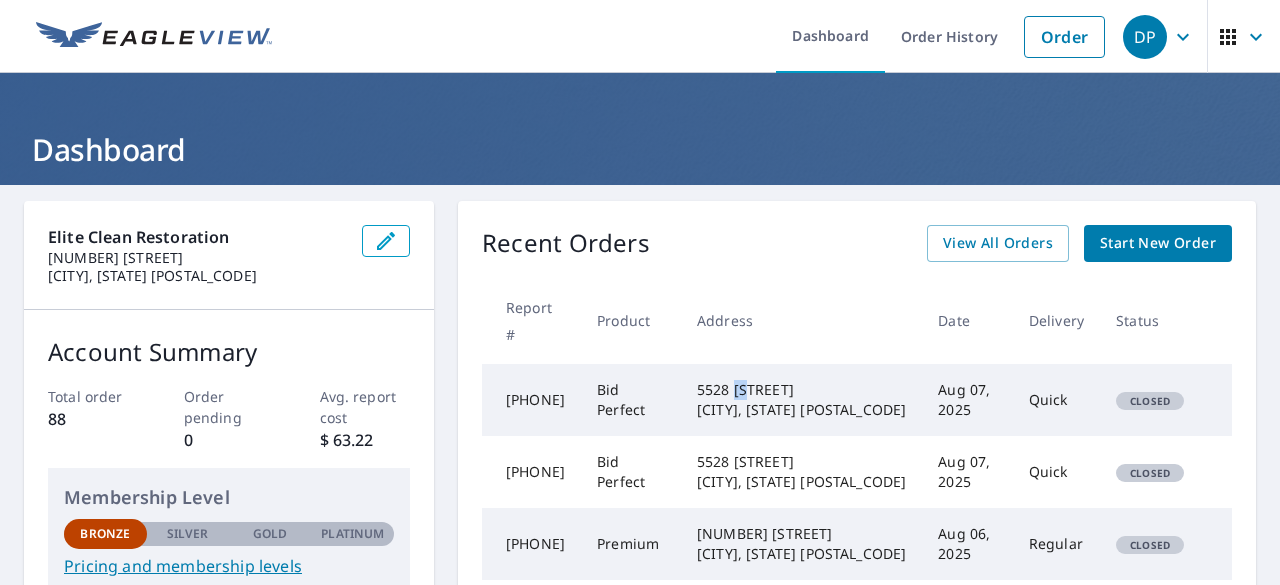 click on "5528 [STREET]
[CITY], [STATE] [POSTAL_CODE]" at bounding box center (801, 400) 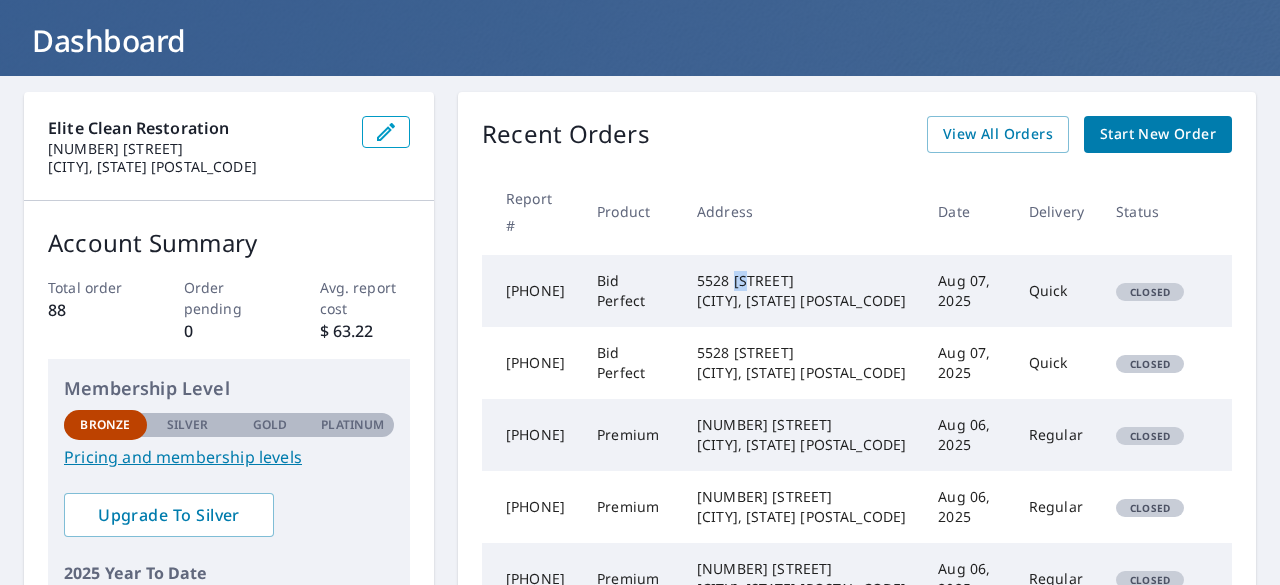 scroll, scrollTop: 107, scrollLeft: 0, axis: vertical 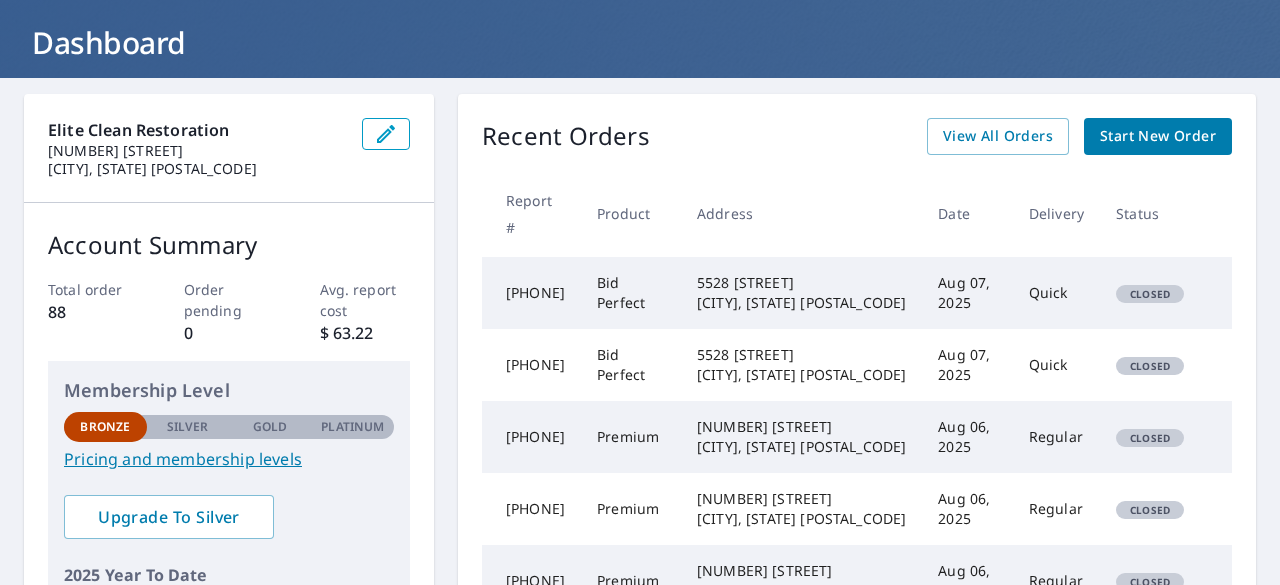 click on "Closed" at bounding box center (1150, 294) 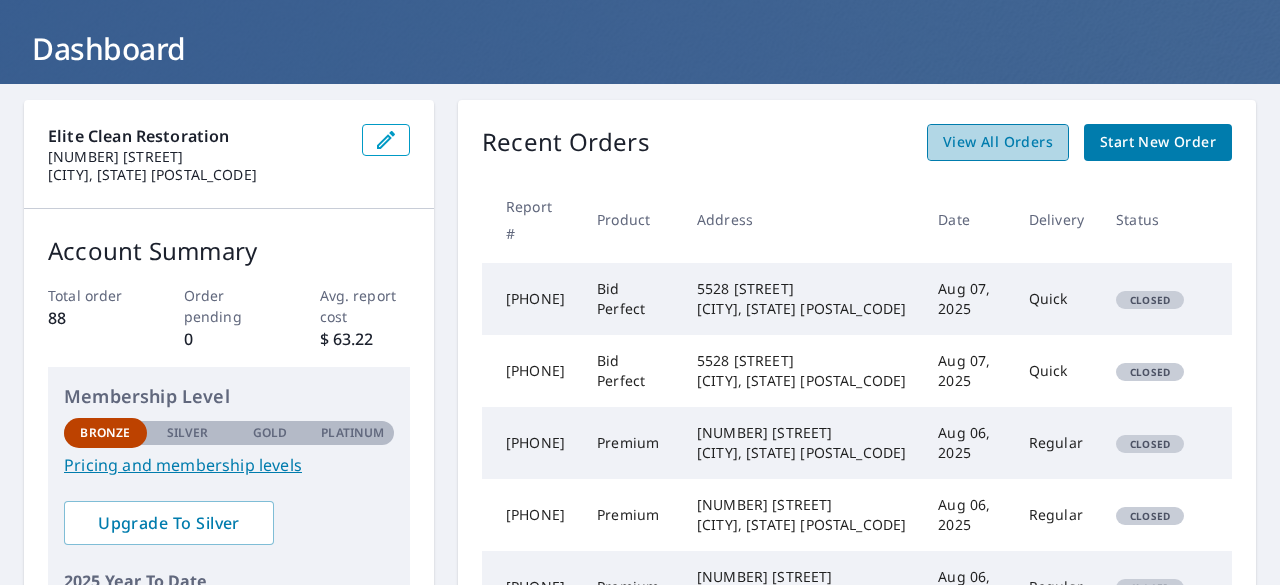 click on "View All Orders" at bounding box center [998, 142] 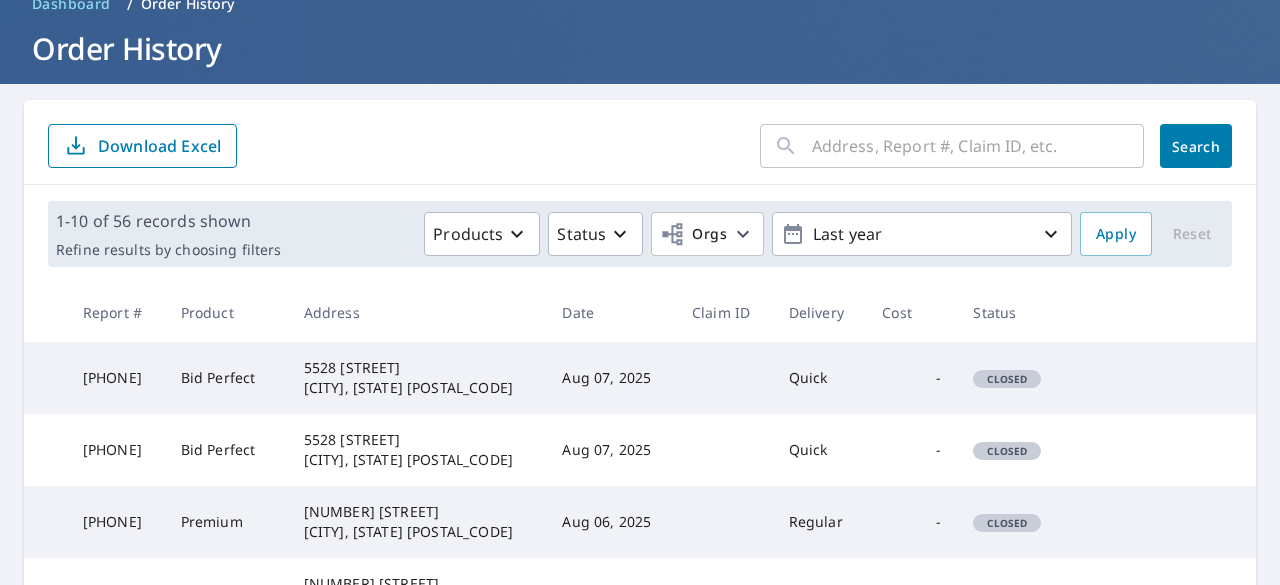 click on "5528 [STREET]
[CITY], [STATE] [POSTAL_CODE]" at bounding box center [417, 378] 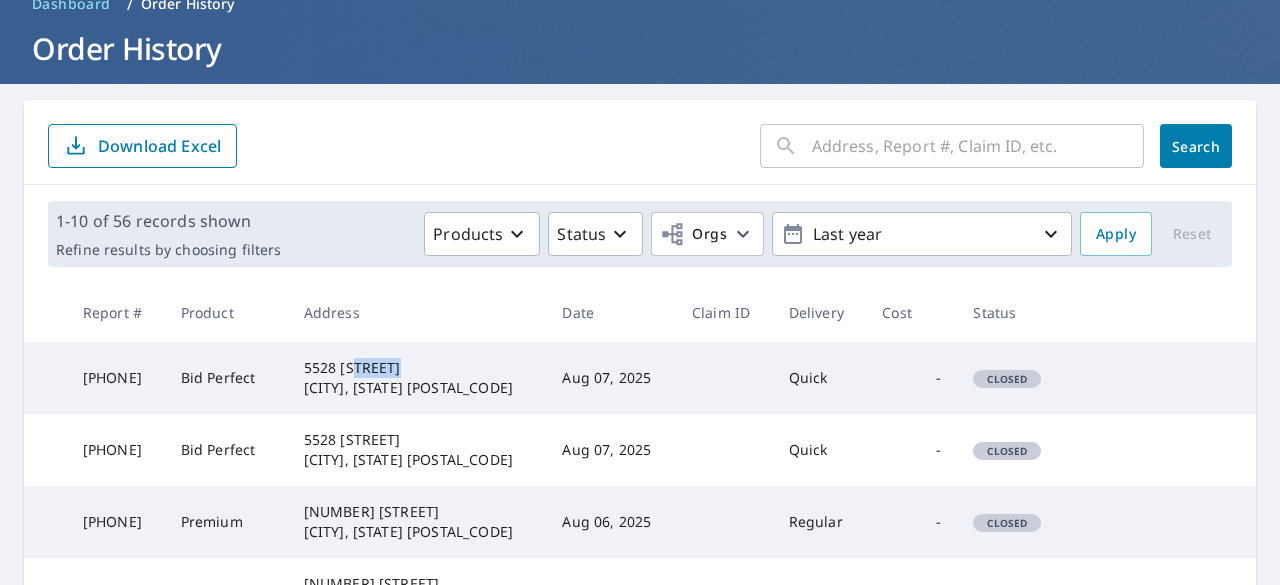click on "5528 [STREET]
[CITY], [STATE] [POSTAL_CODE]" at bounding box center (417, 378) 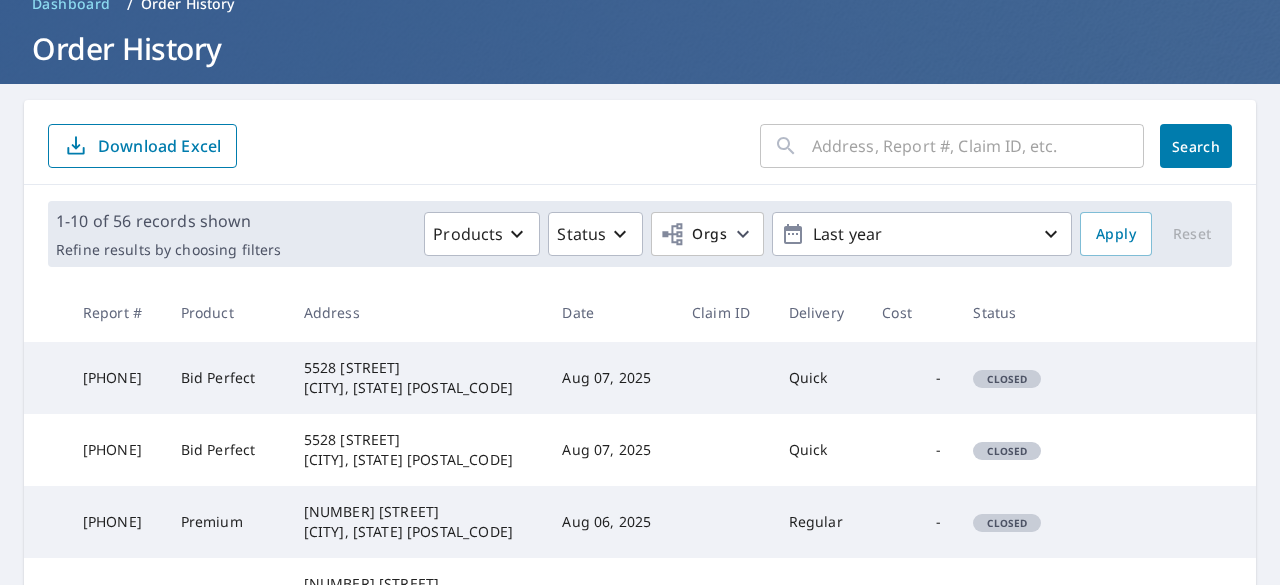 click on "5528 [STREET]
[CITY], [STATE] [POSTAL_CODE]" at bounding box center (417, 378) 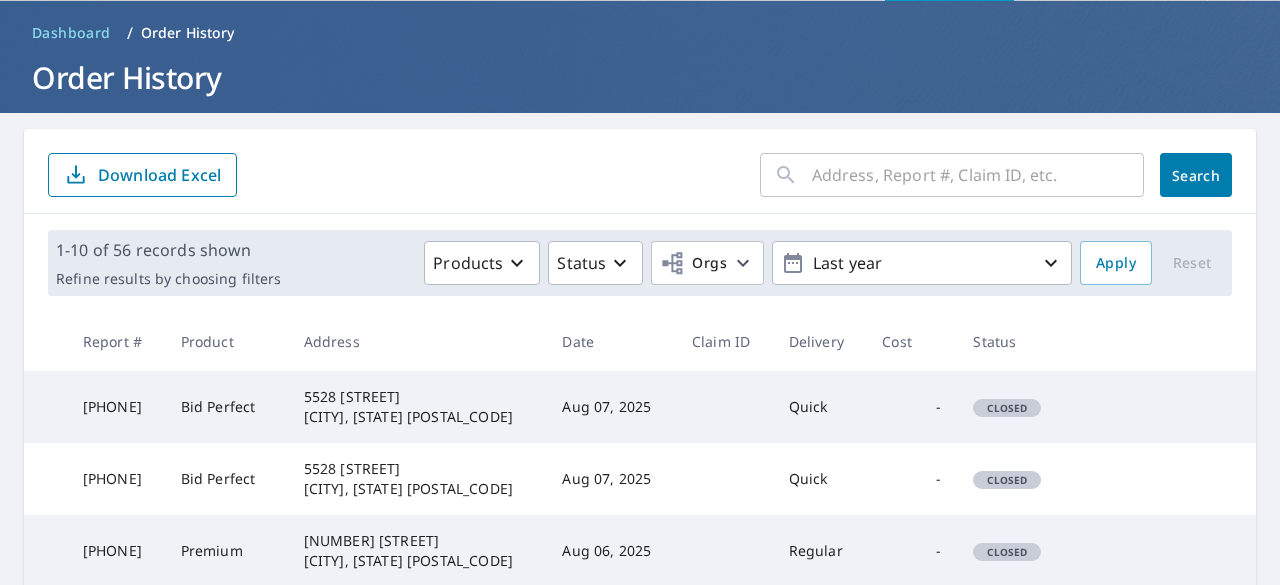 scroll, scrollTop: 0, scrollLeft: 0, axis: both 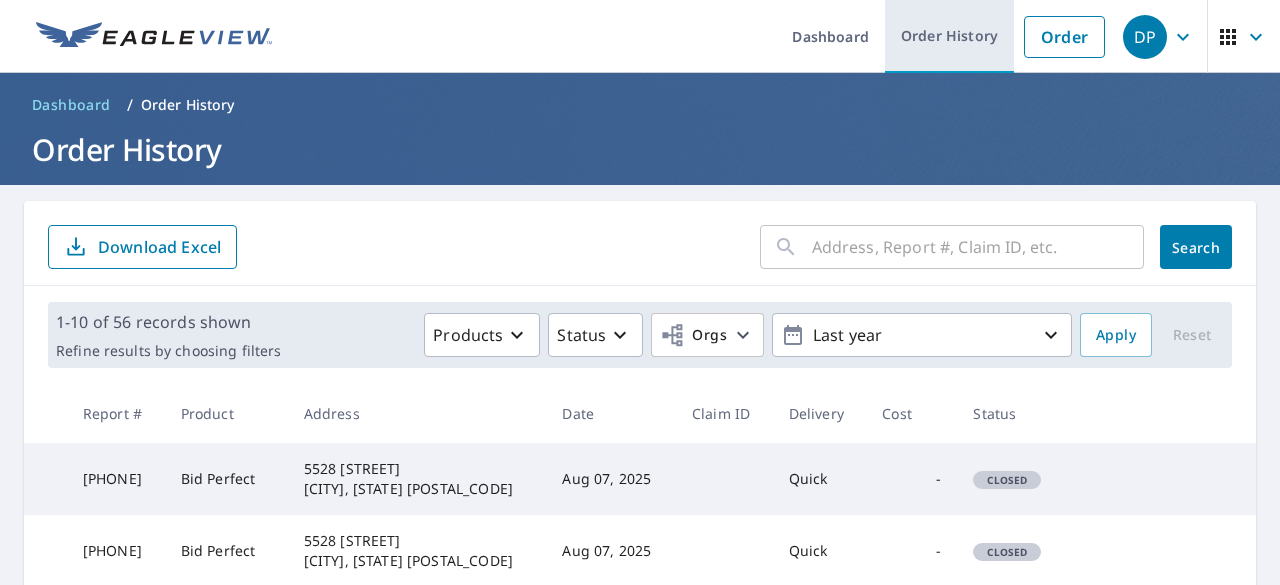 click on "Order History" at bounding box center (949, 36) 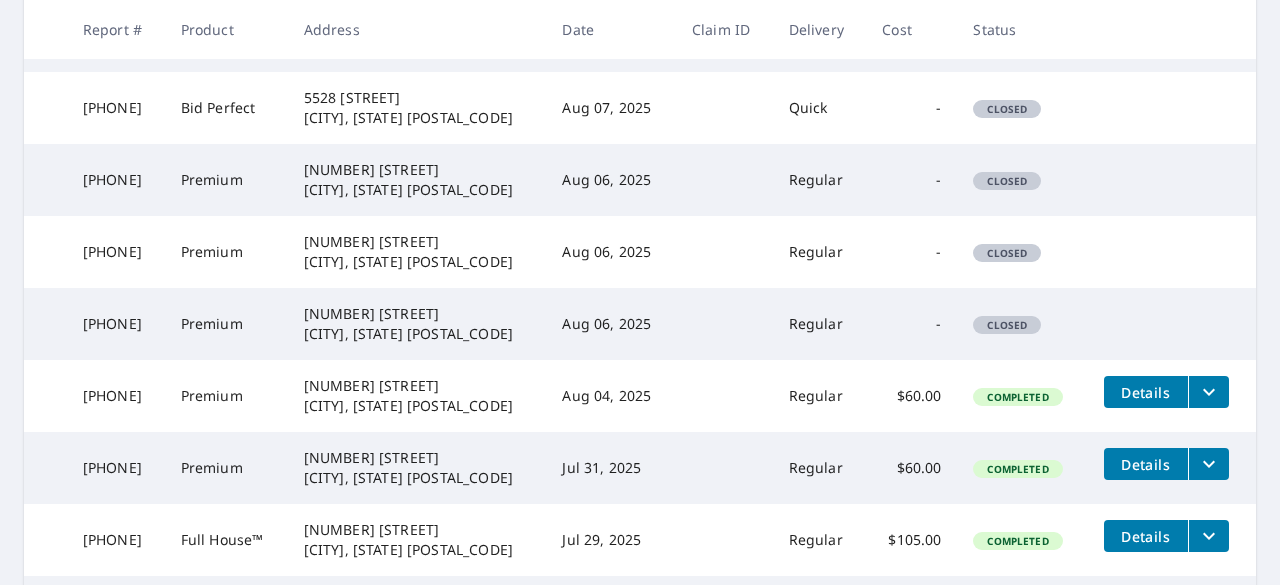 scroll, scrollTop: 442, scrollLeft: 0, axis: vertical 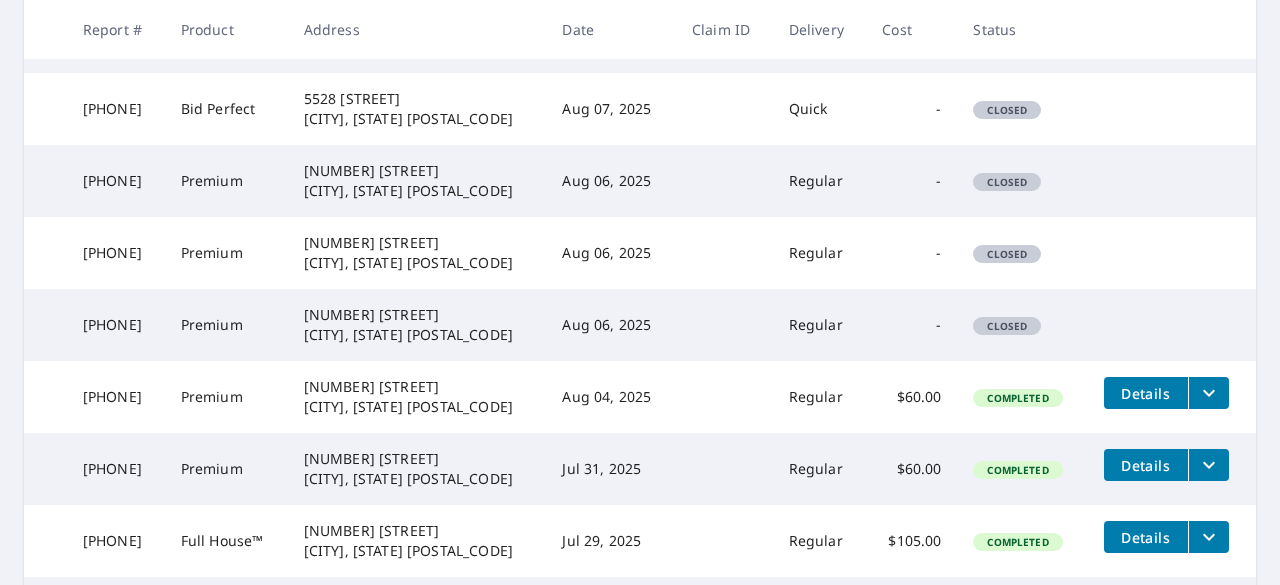 click 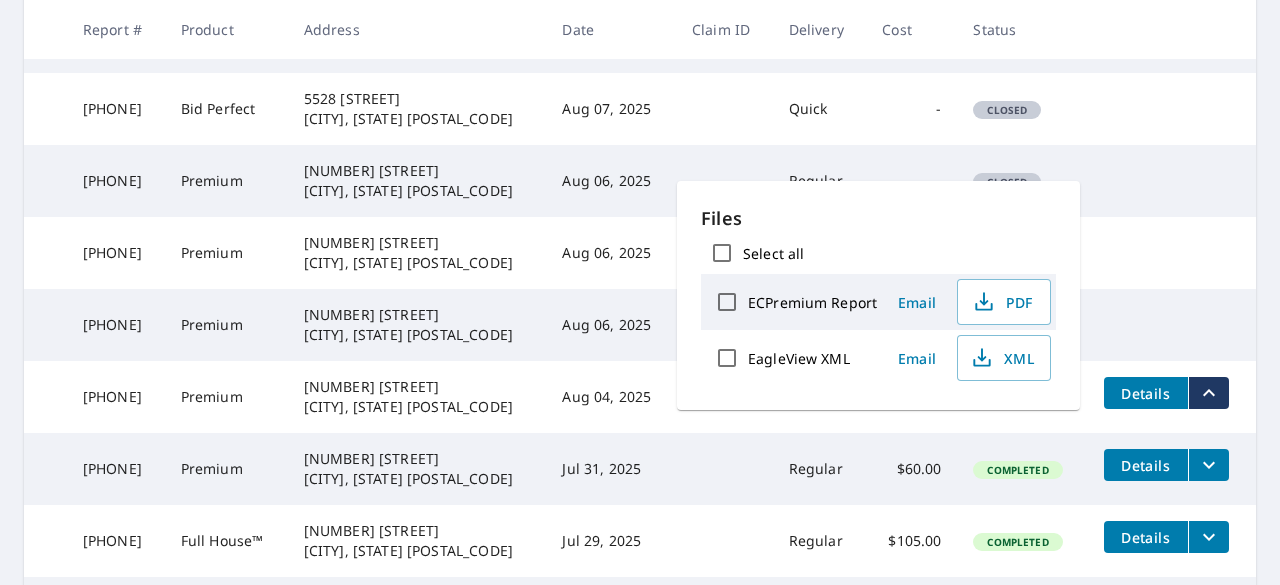 click 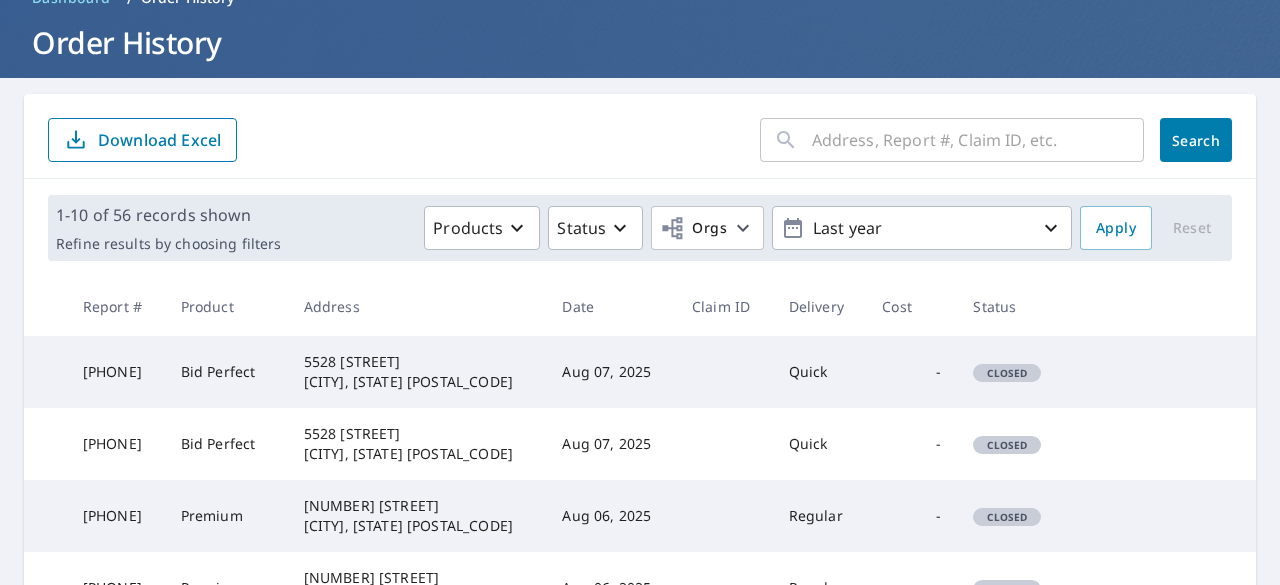 scroll, scrollTop: 97, scrollLeft: 0, axis: vertical 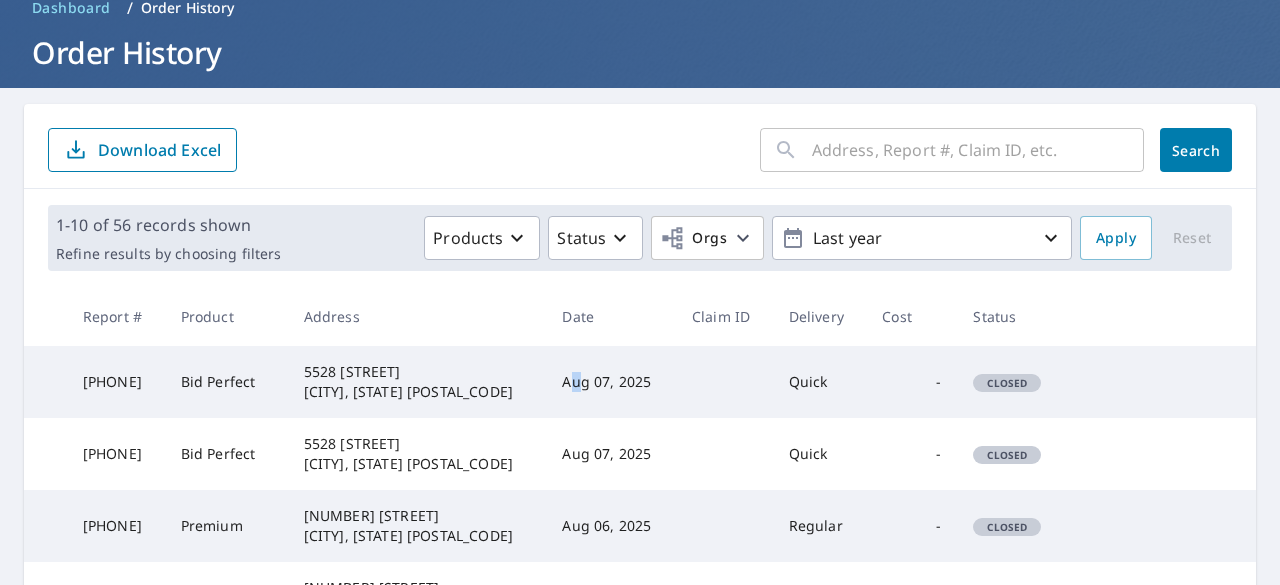drag, startPoint x: 614, startPoint y: 381, endPoint x: 544, endPoint y: 377, distance: 70.11419 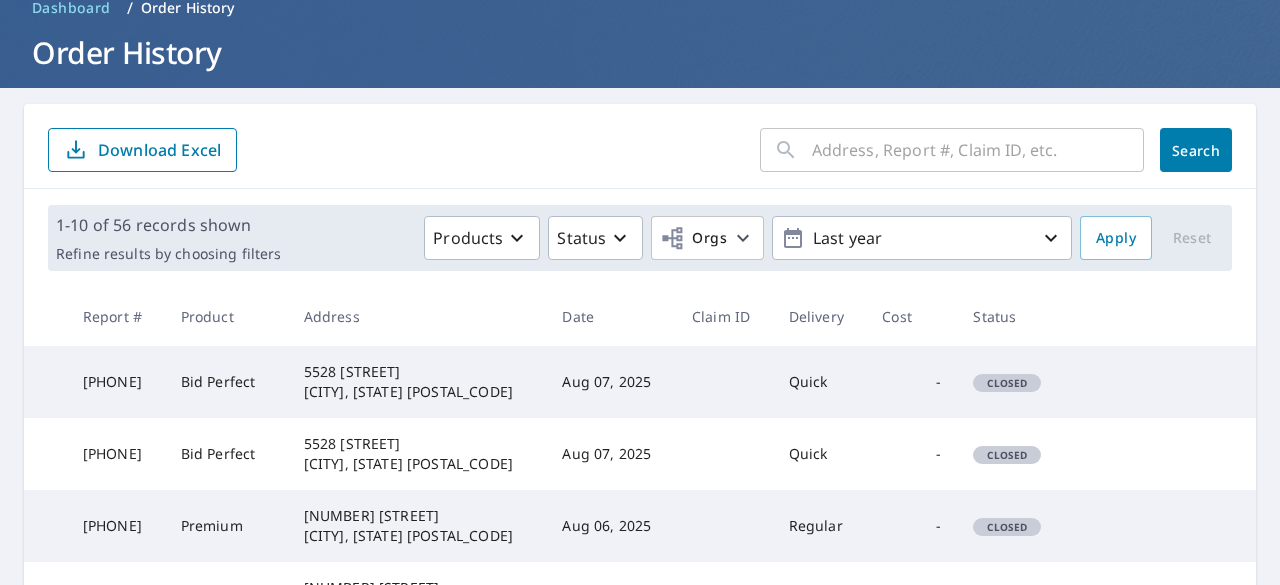 click on "Closed" at bounding box center (1007, 383) 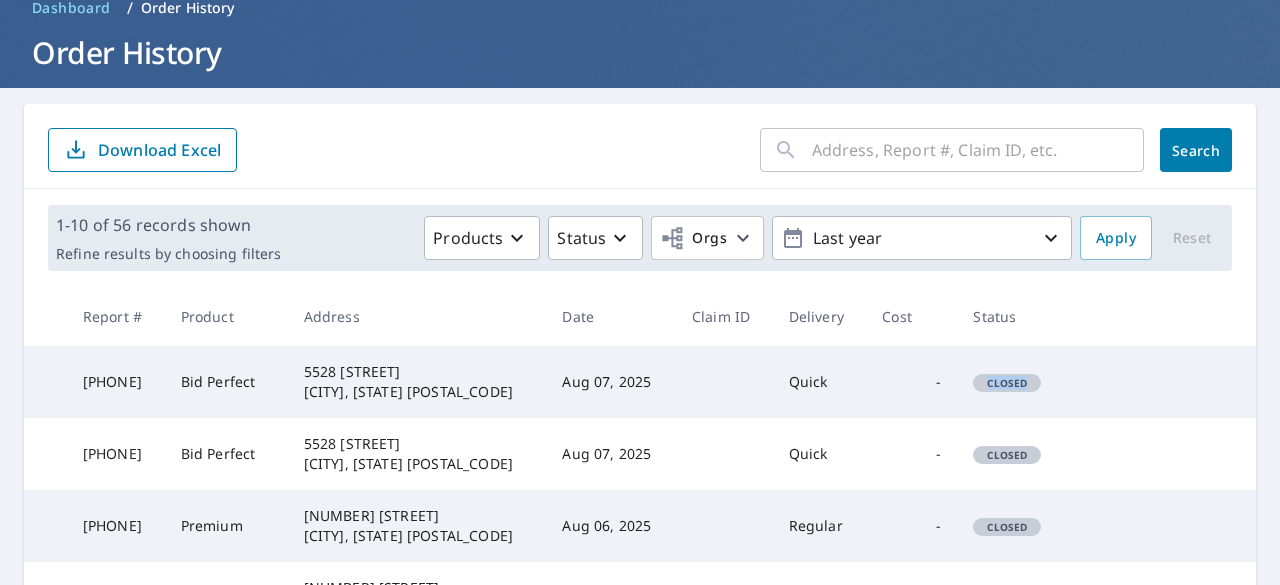 click on "Closed" at bounding box center (1007, 383) 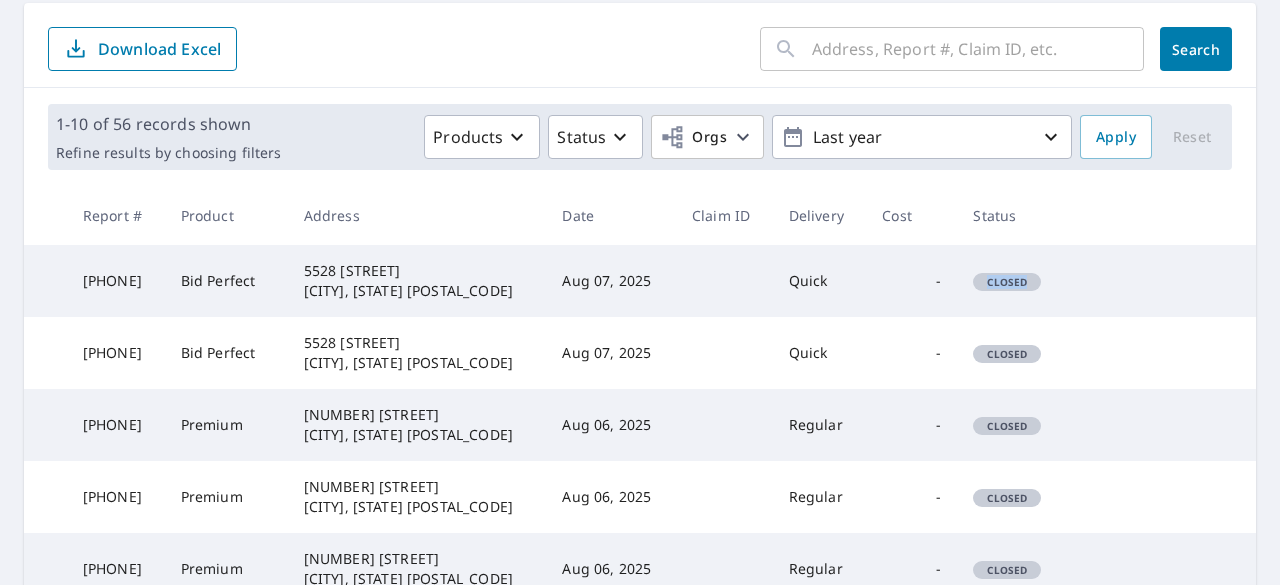 scroll, scrollTop: 197, scrollLeft: 0, axis: vertical 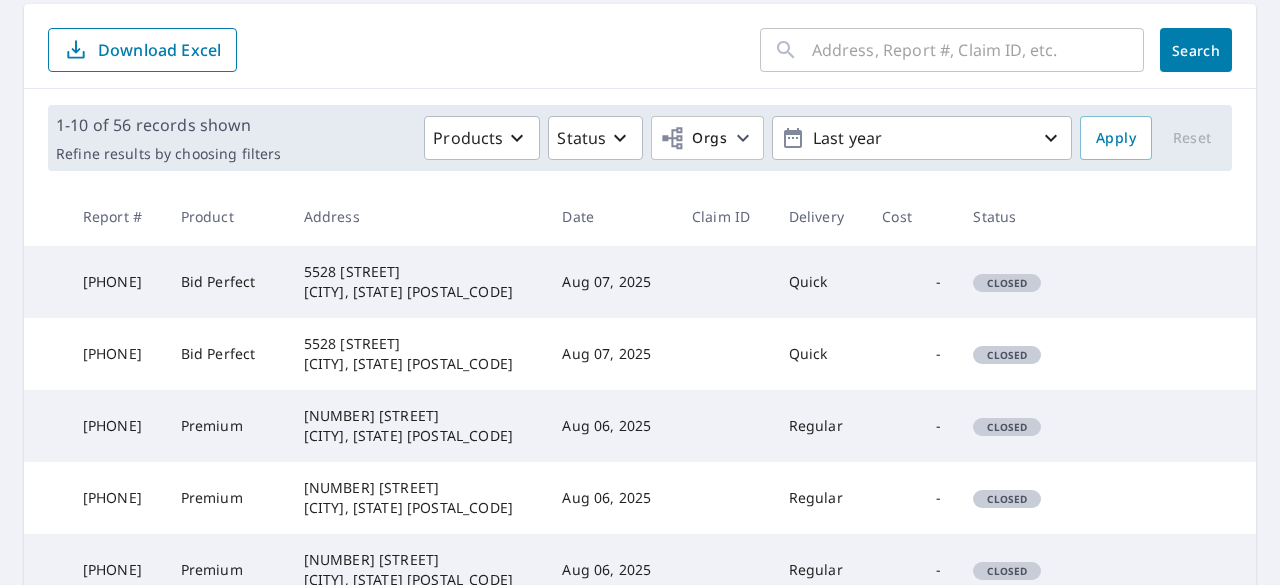 click on "Aug 07, 2025" at bounding box center [611, 282] 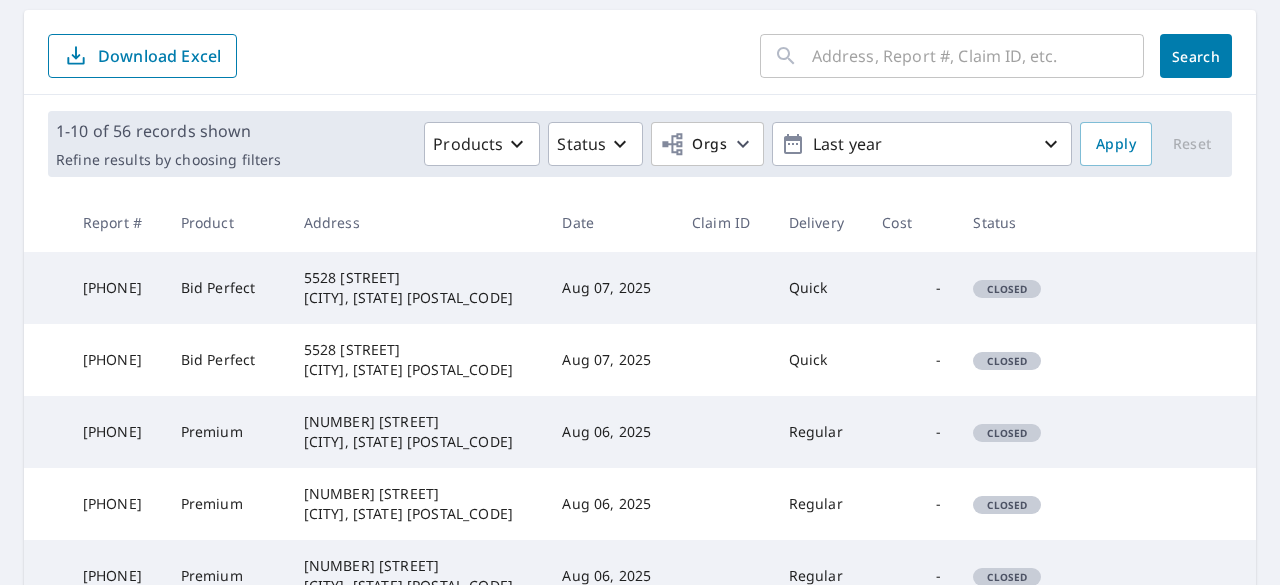 scroll, scrollTop: 192, scrollLeft: 0, axis: vertical 